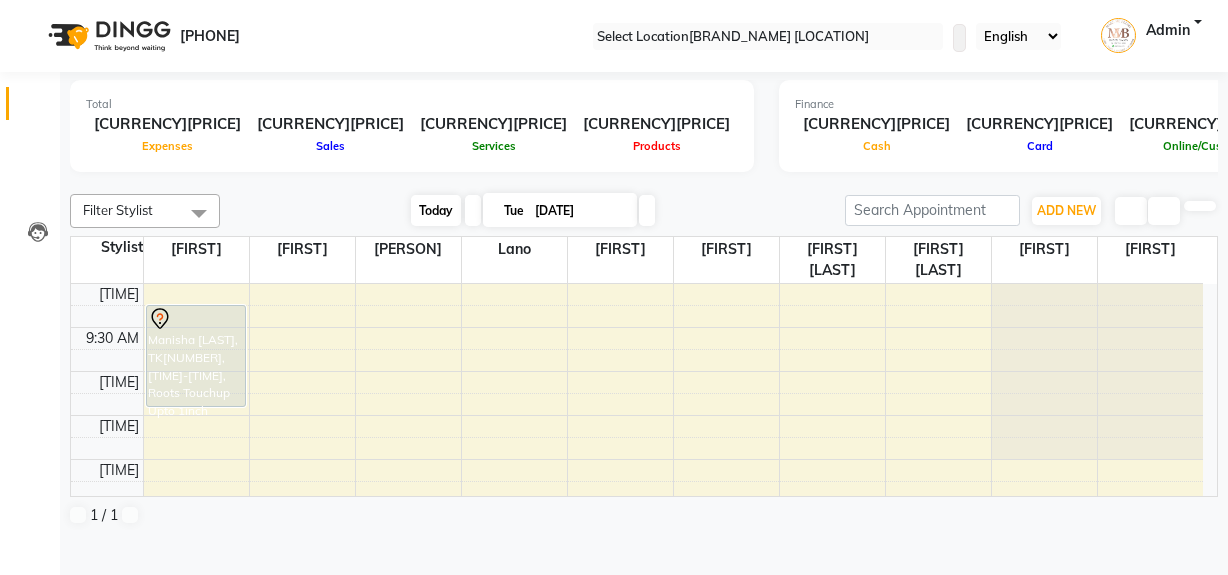 scroll, scrollTop: 0, scrollLeft: 0, axis: both 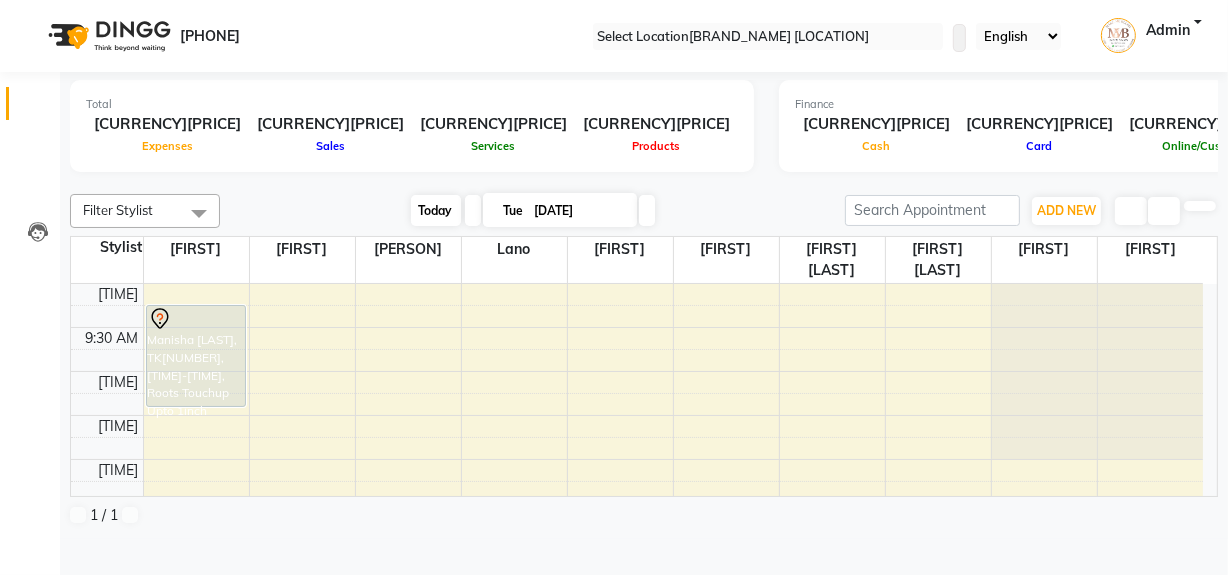 click on "Today" at bounding box center (436, 210) 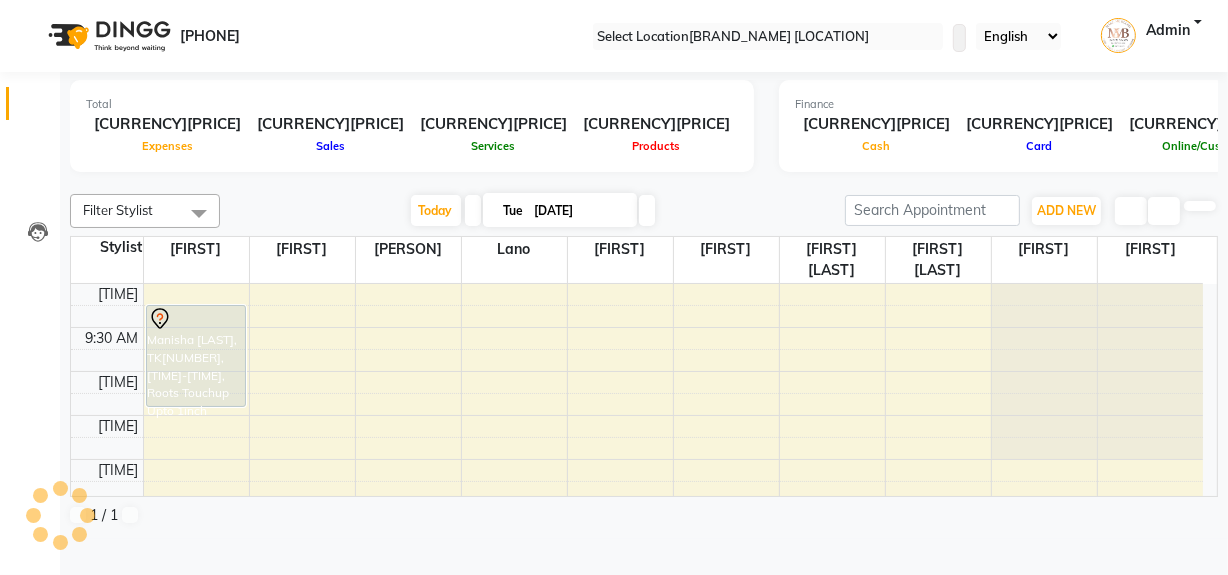 scroll, scrollTop: 615, scrollLeft: 0, axis: vertical 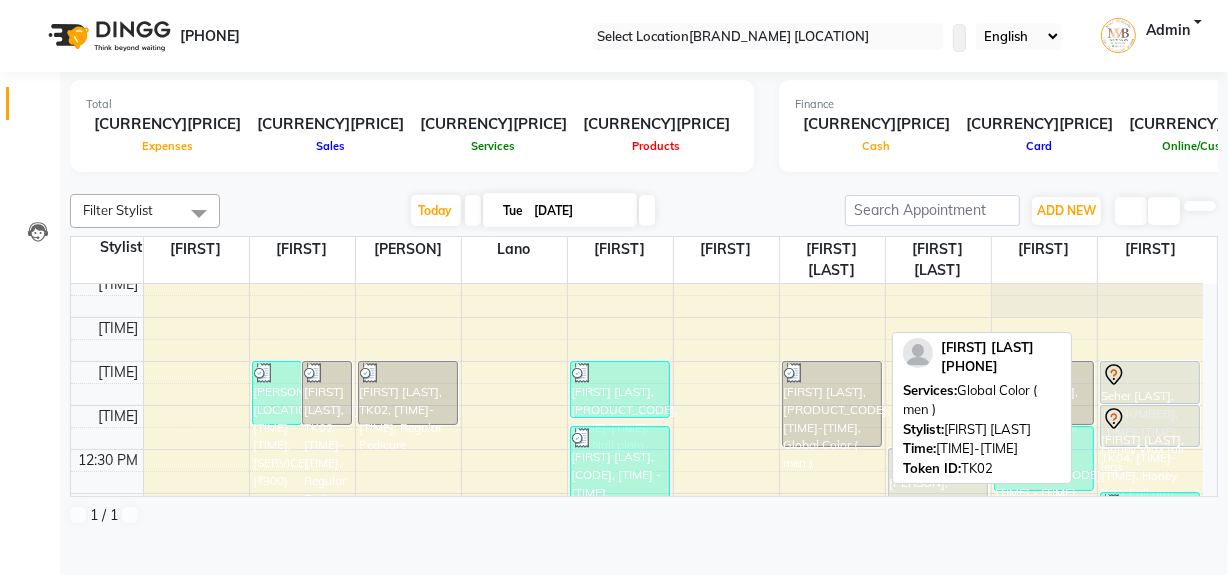 click on "[FIRST] [LAST], [PRODUCT_CODE], [TIME]-[TIME], Global Color ( men )" at bounding box center [196, 214] 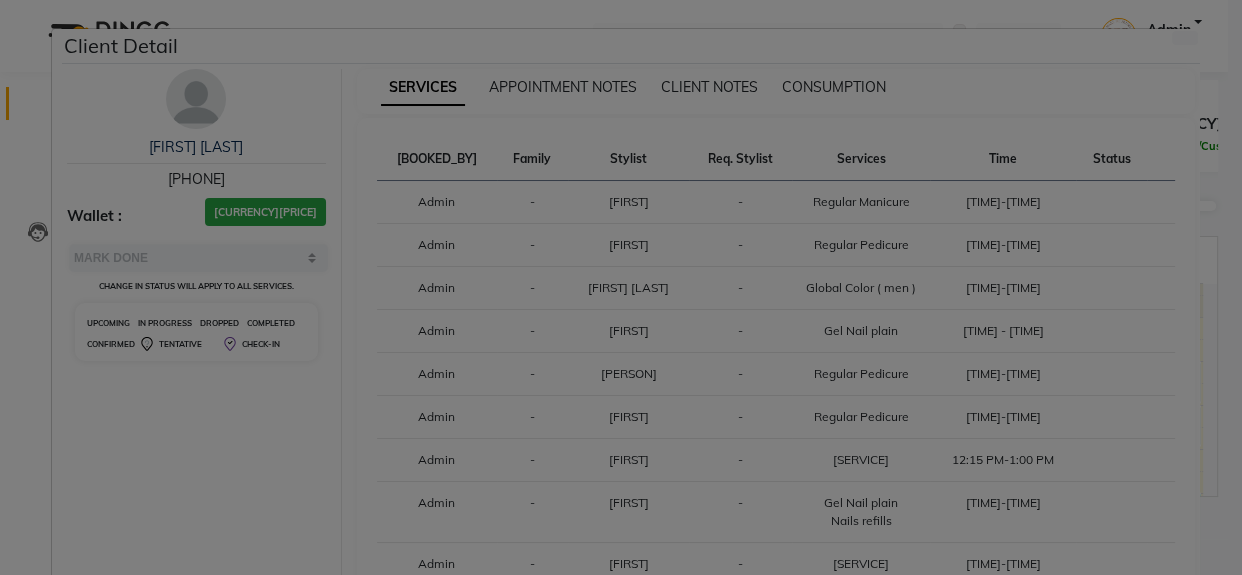 scroll, scrollTop: 304, scrollLeft: 0, axis: vertical 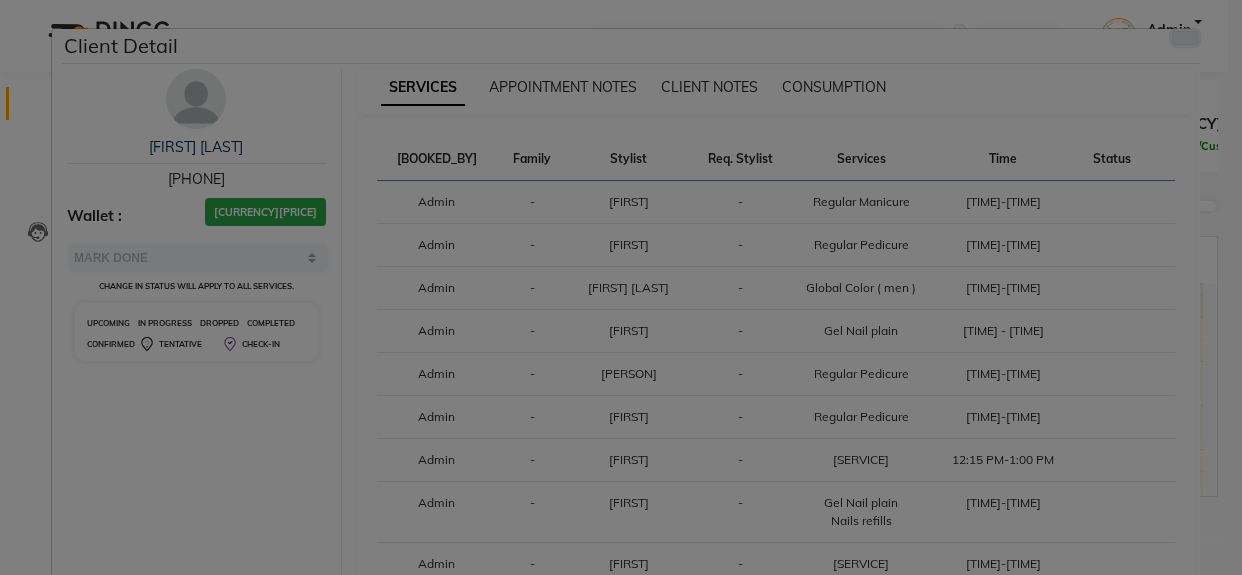 click at bounding box center [1185, 38] 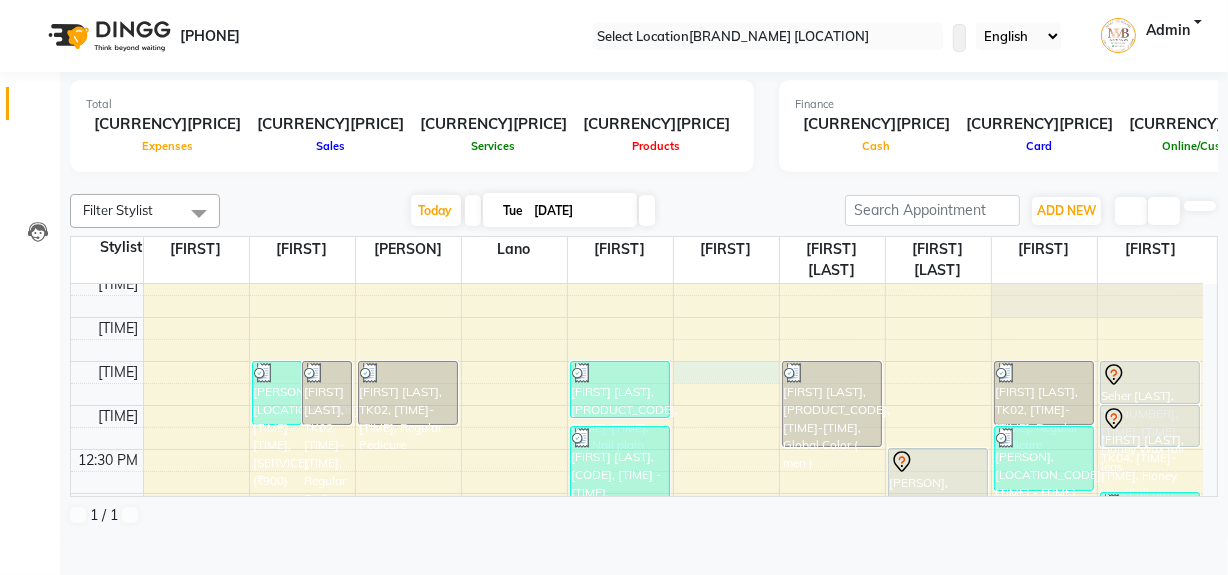 click on "[PERSON], [LOCATION_CODE], [TIME] - [TIME], [SERVICE]      [PERSON], [LOCATION_CODE], [TIME] - [TIME], [SERVICE], [SERVICE] (₹700), [SERVICE] (₹450), [SERVICE] (₹300), [SERVICE] (₹200), [SERVICE] (₹500)     [PERSON], [LOCATION_CODE], [TIME] - [TIME], [SERVICE]     [PERSON], [LOCATION_CODE], [TIME] - [TIME], [SERVICE]     [PERSON], [LOCATION_CODE], [TIME] - [TIME], [SERVICE]     [PERSON], [LOCATION_CODE], [TIME] - [TIME], [SERVICE]     [PERSON], [LOCATION_CODE], [TIME] - [TIME], [SERVICE] (₹900)     [PERSON], [LOCATION_CODE], [TIME] - [TIME], [SERVICE]              [PERSON], [LOCATION_CODE], [TIME] - [TIME], [SERVICE]             [PERSON], [LOCATION_CODE], [TIME] - [TIME], [SERVICE]             [PERSON], [LOCATION_CODE], [TIME] - [TIME], [SERVICE]" at bounding box center (637, 669) 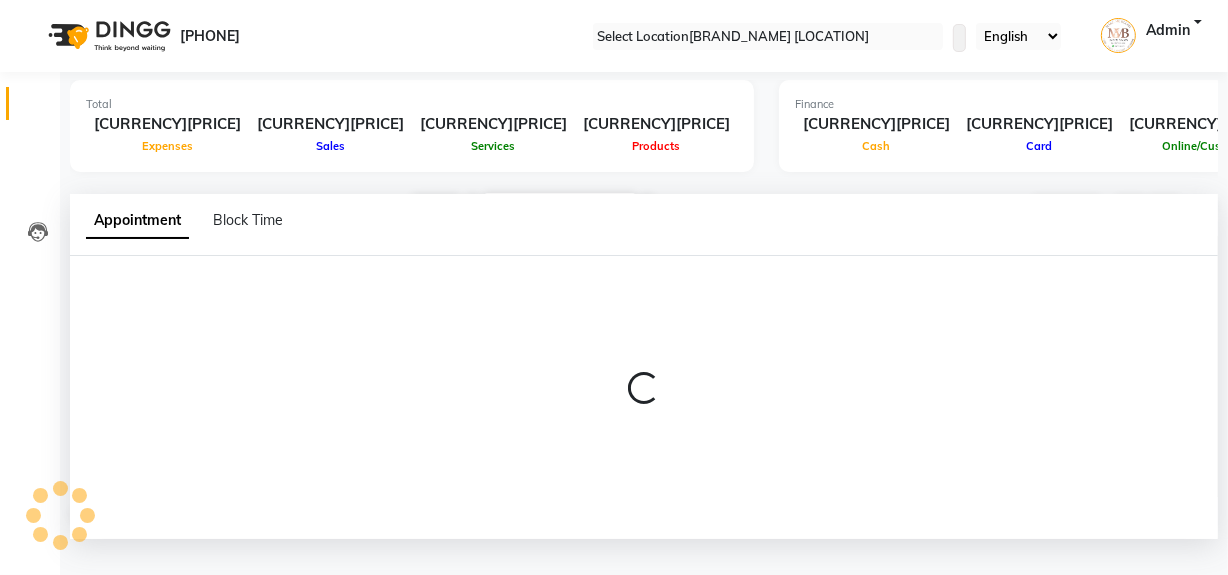 scroll, scrollTop: 0, scrollLeft: 0, axis: both 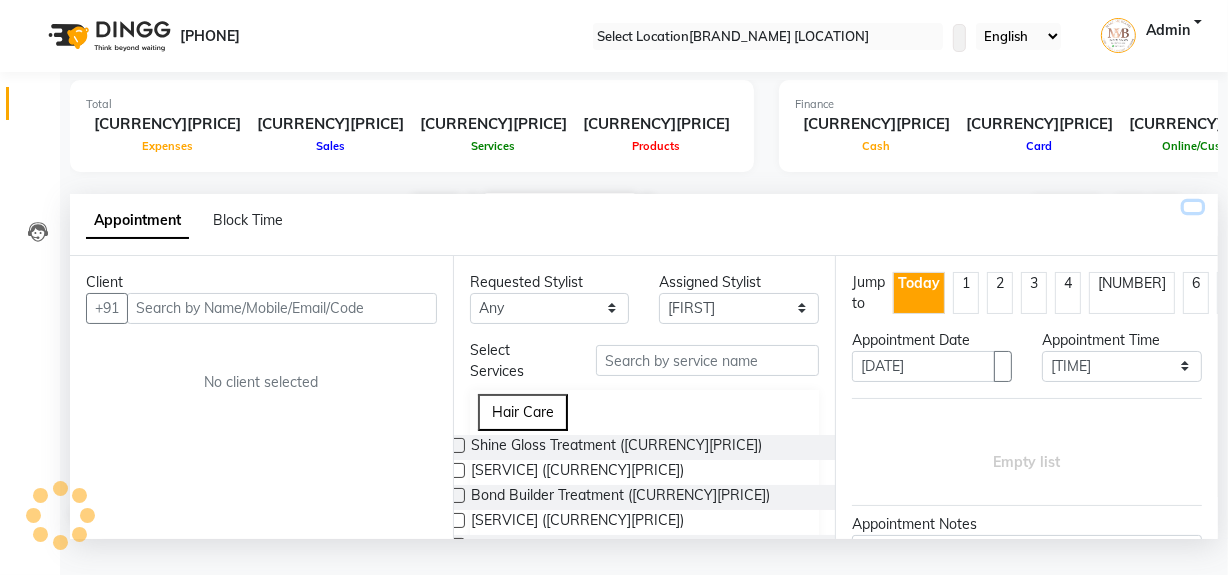 click at bounding box center (1193, 207) 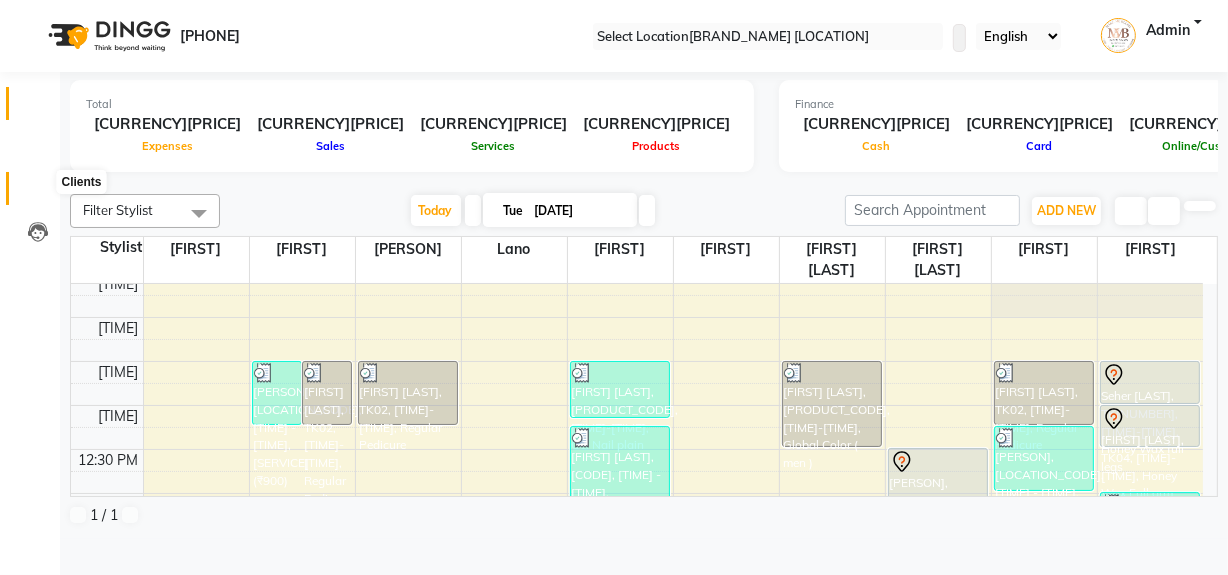 click at bounding box center (38, 193) 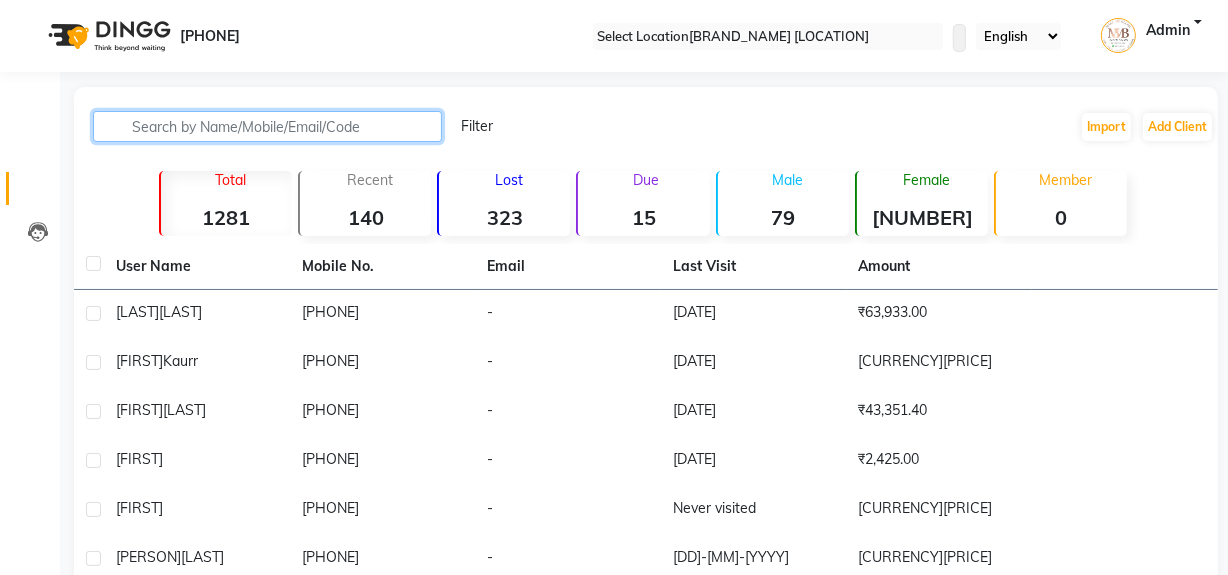 click at bounding box center [267, 126] 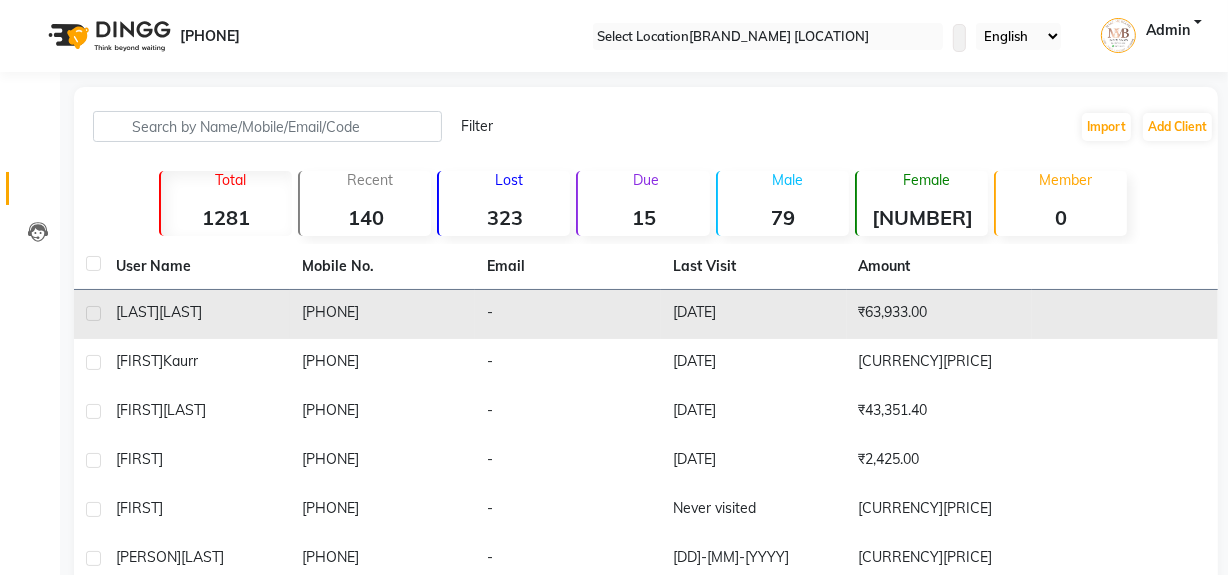 click on "[LAST]" at bounding box center [137, 312] 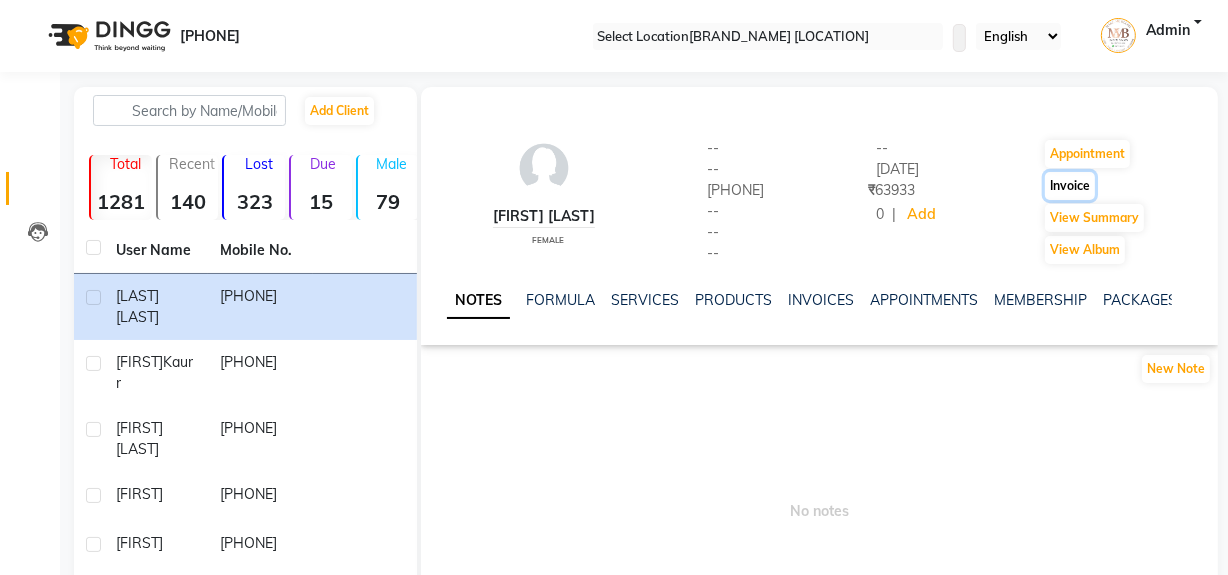 click on "Invoice" at bounding box center [1087, 154] 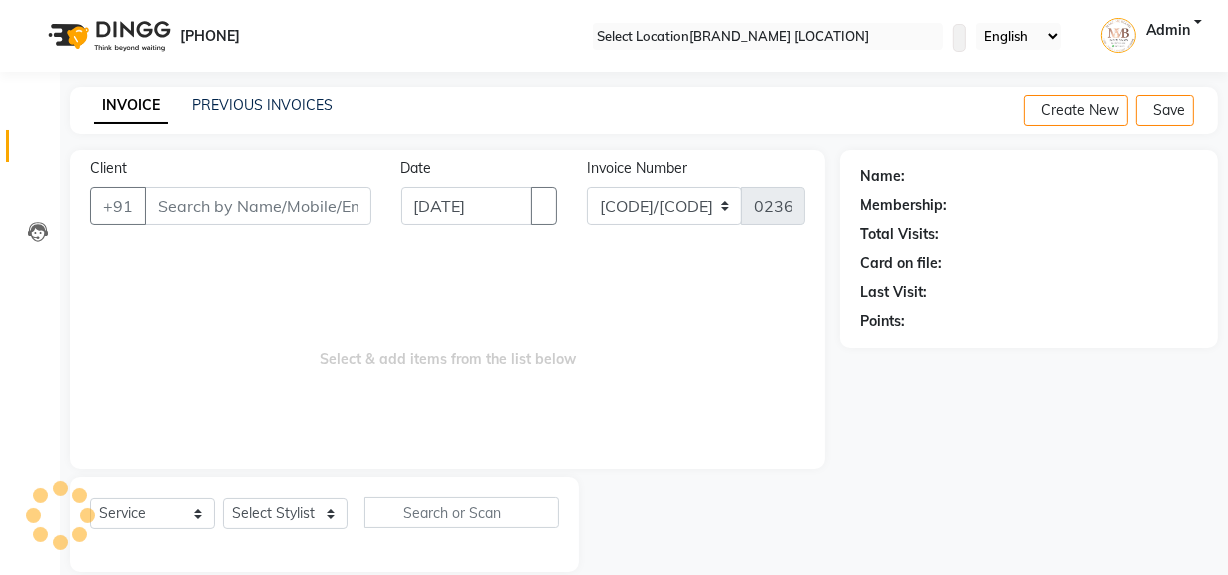 scroll, scrollTop: 26, scrollLeft: 0, axis: vertical 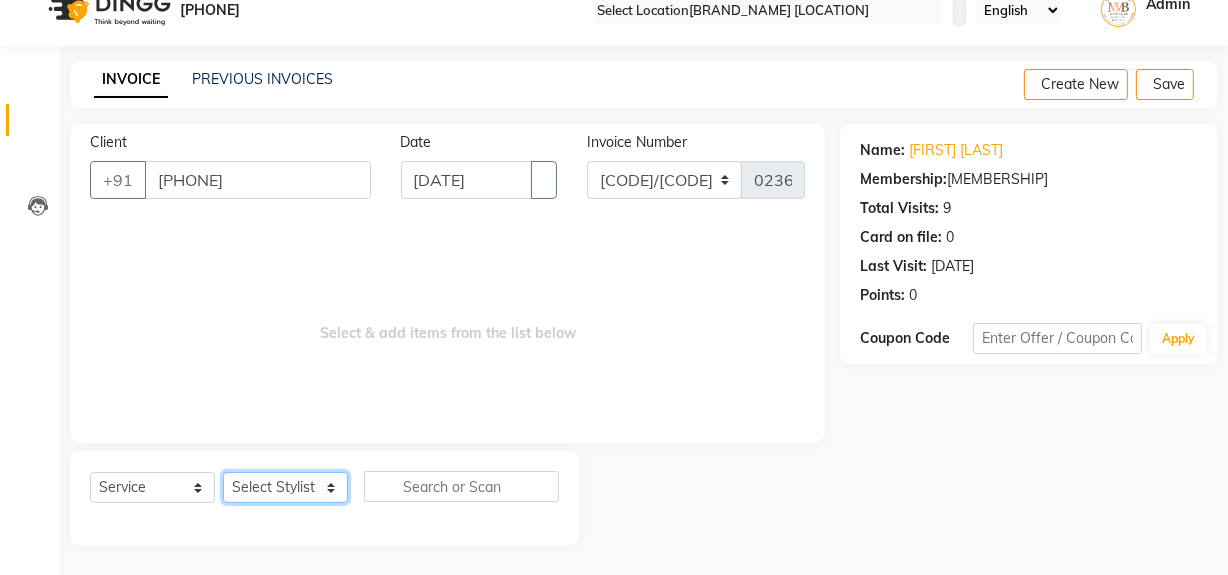 click on "Select Stylist [FIRST] [LAST] [FIRST] [LAST] [FIRST] [LAST] [FIRST] [LAST] [FIRST] [LAST] [FIRST] [LAST] [FIRST] [LAST] [FIRST] [LAST]" at bounding box center (285, 487) 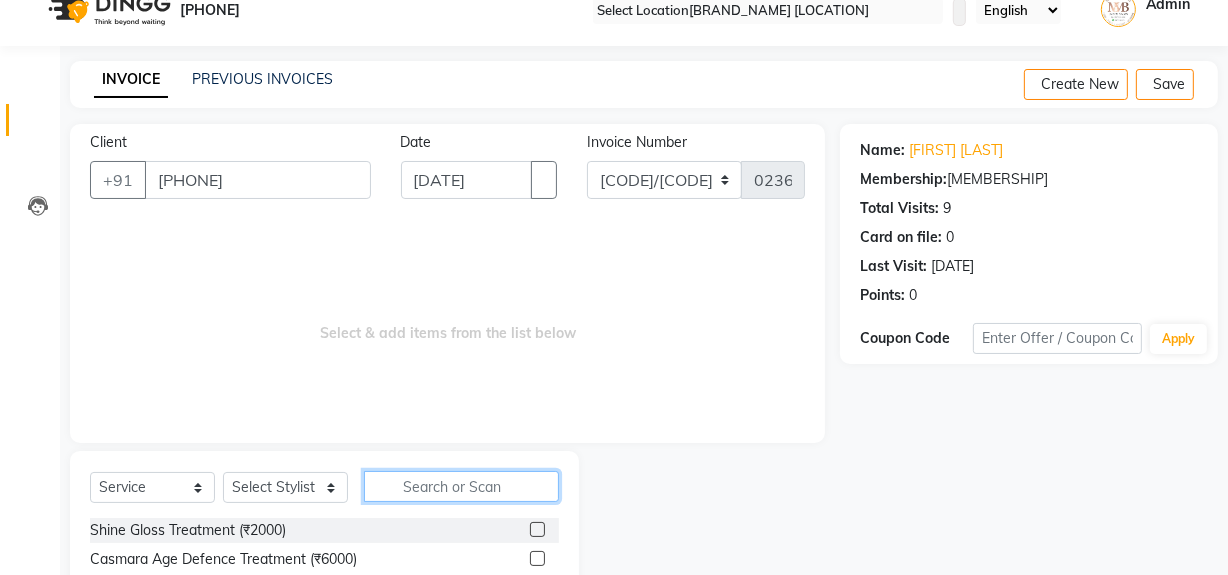click at bounding box center [461, 486] 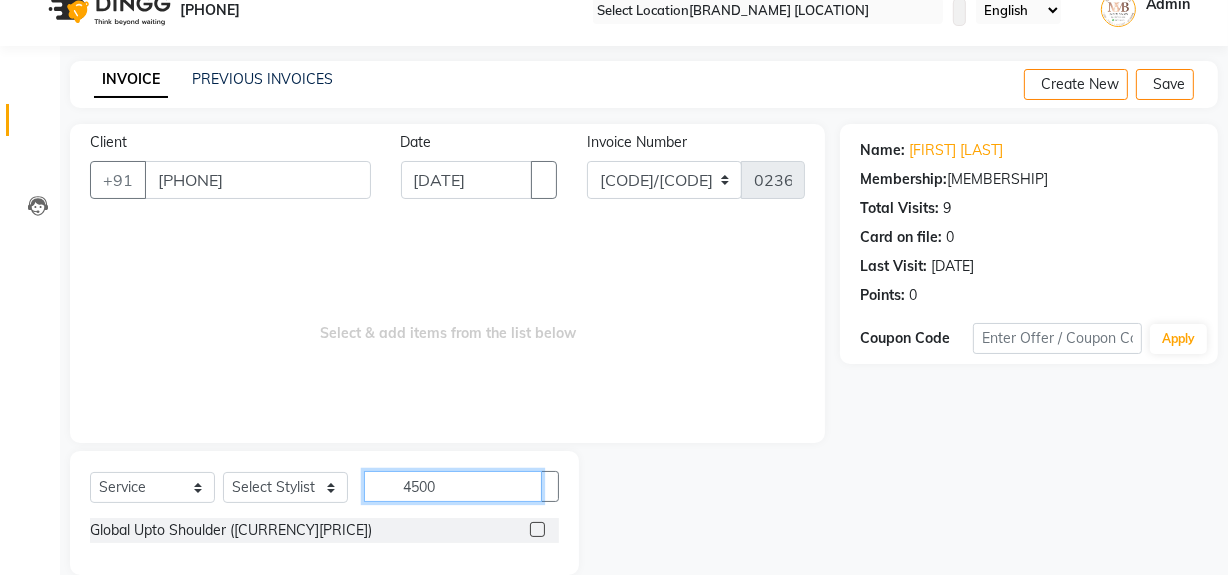 type on "4500" 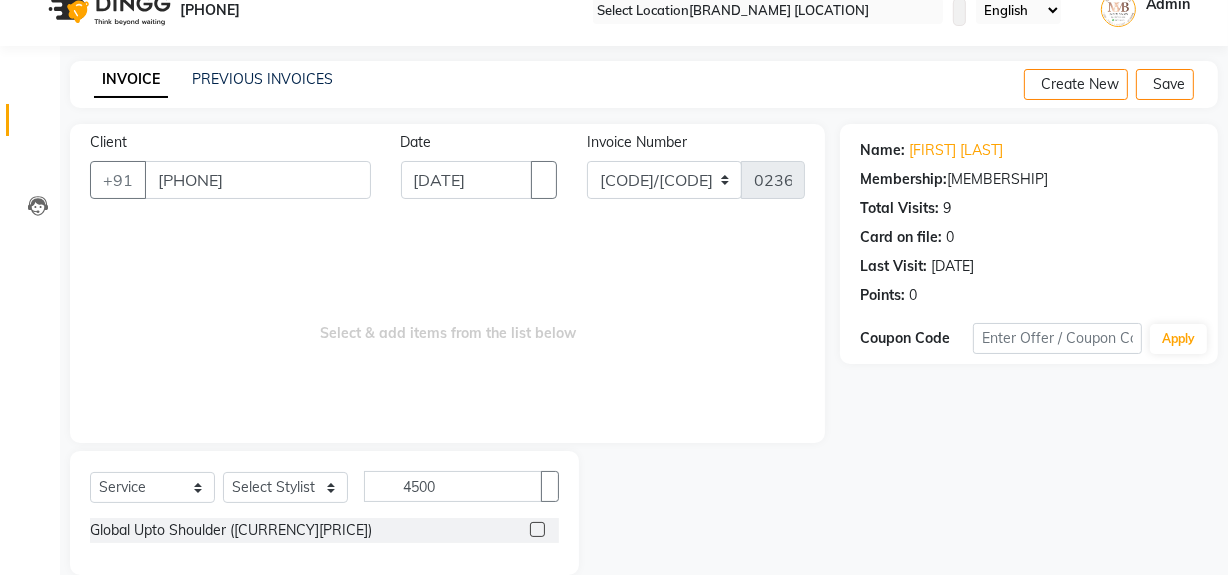 click at bounding box center (537, 529) 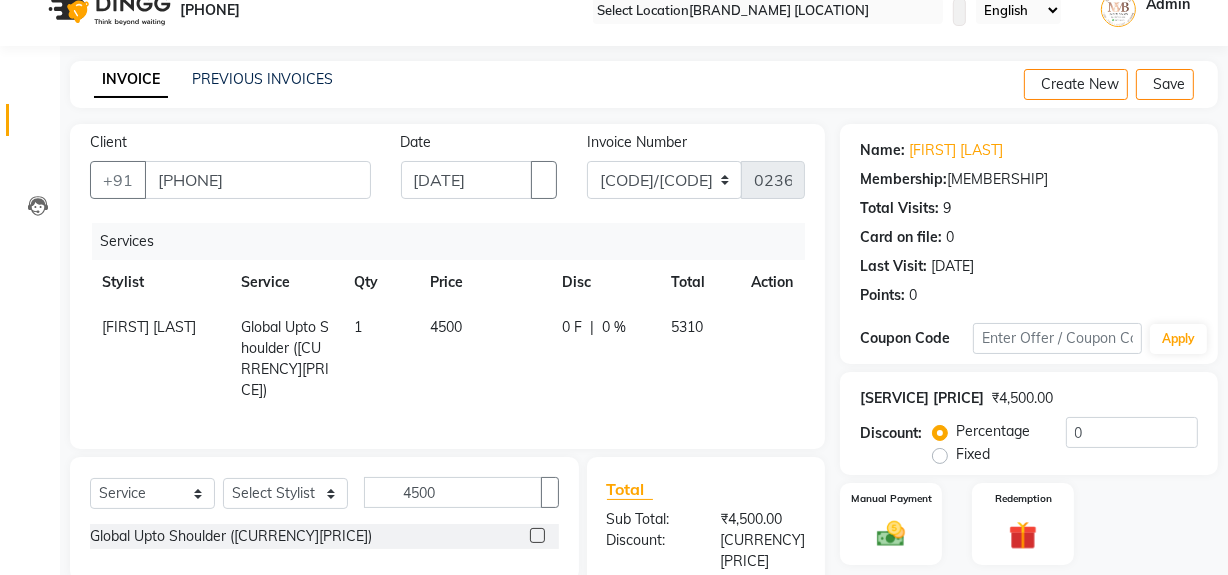 scroll, scrollTop: 225, scrollLeft: 0, axis: vertical 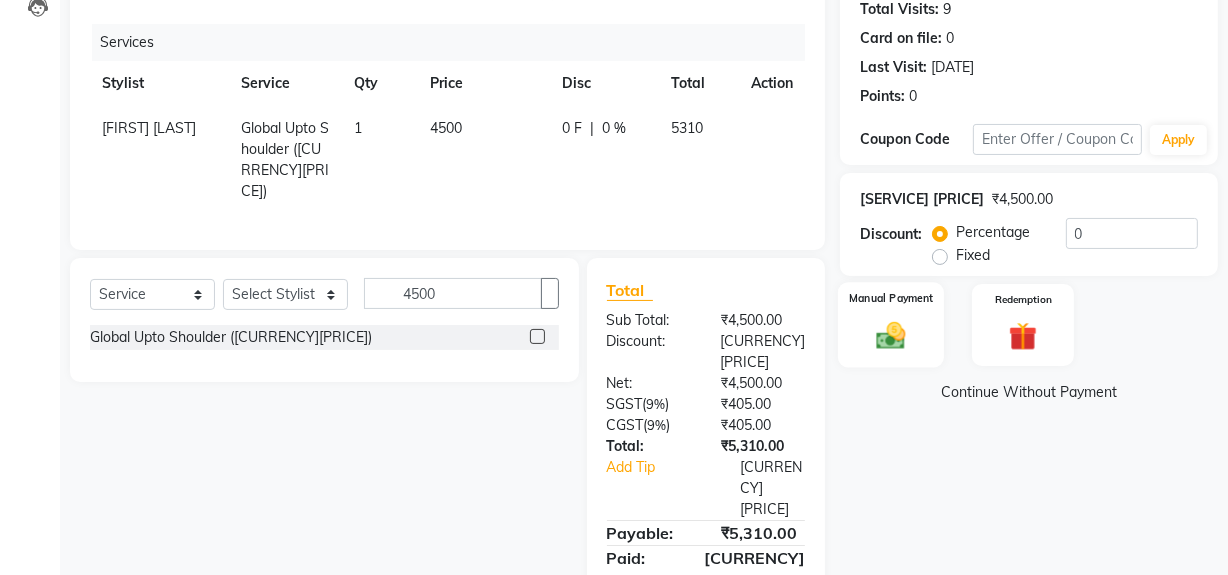 click at bounding box center (891, 335) 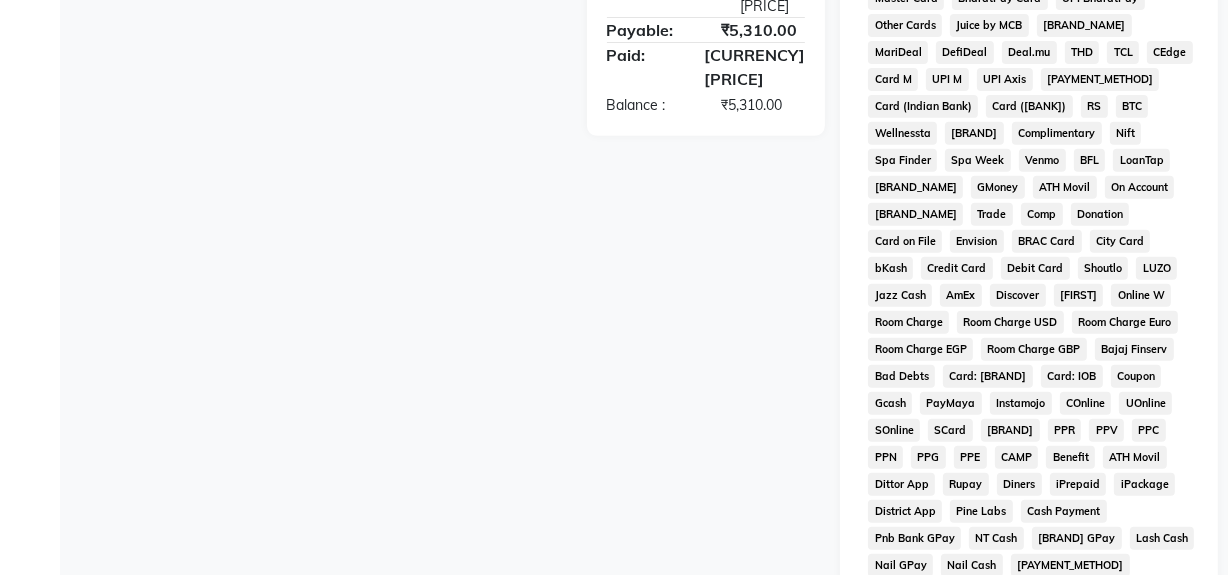 scroll, scrollTop: 225, scrollLeft: 0, axis: vertical 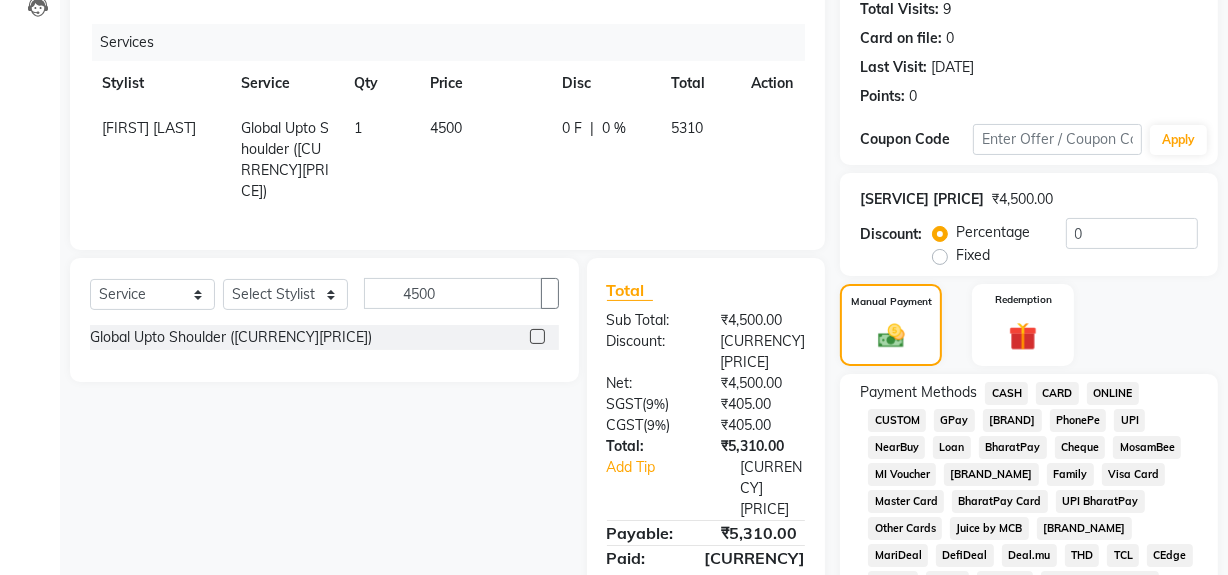 click on "GPay" at bounding box center (1006, 393) 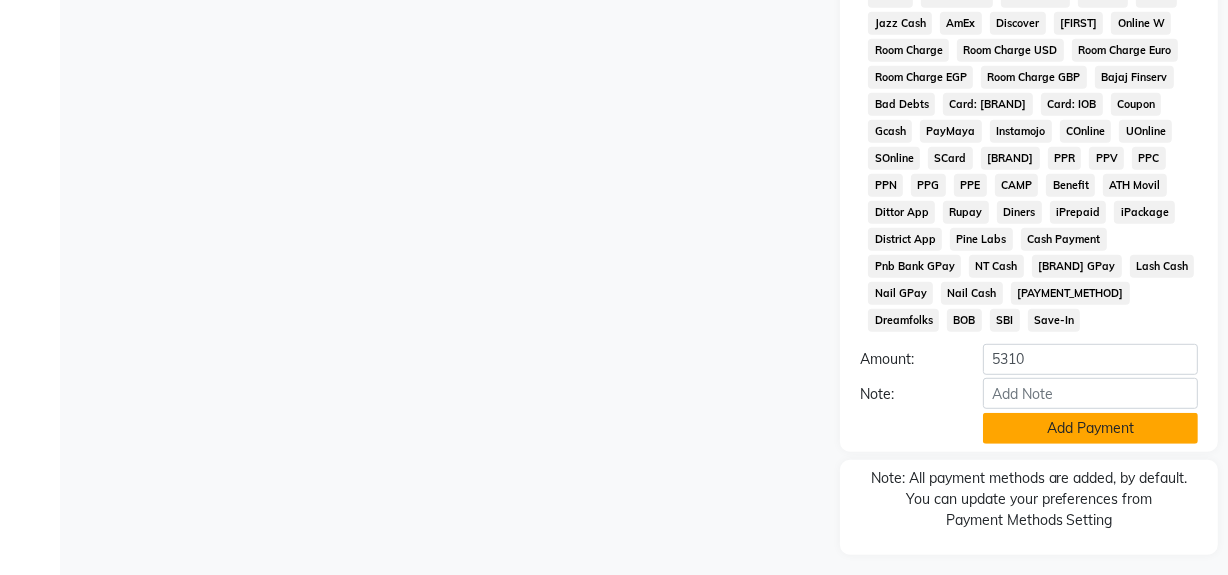 scroll, scrollTop: 1000, scrollLeft: 0, axis: vertical 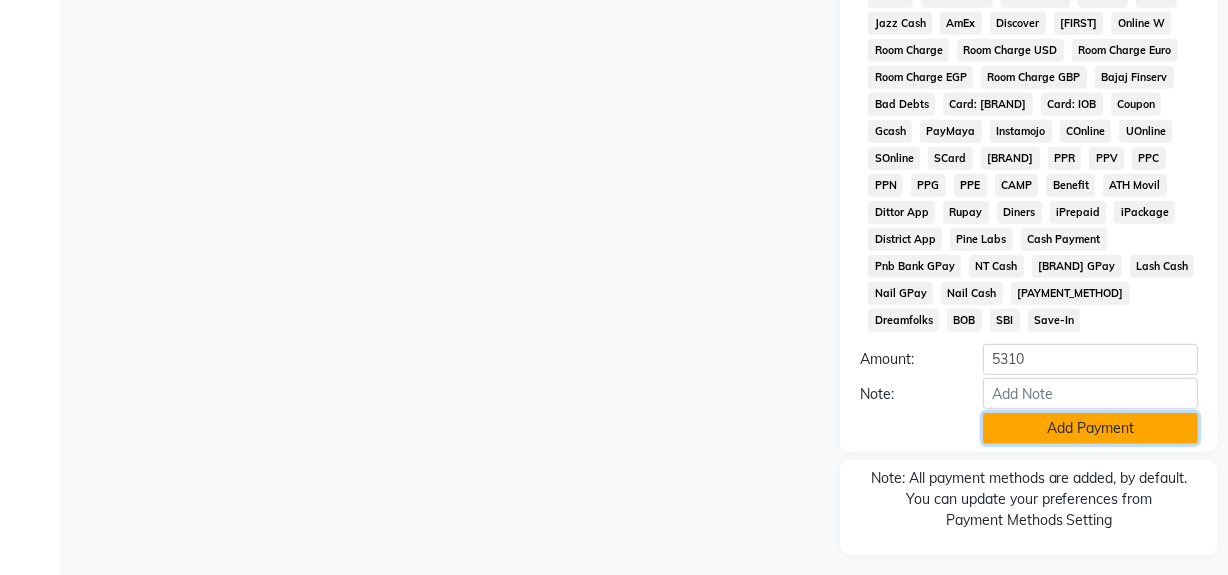click on "Add Payment" at bounding box center [1090, 428] 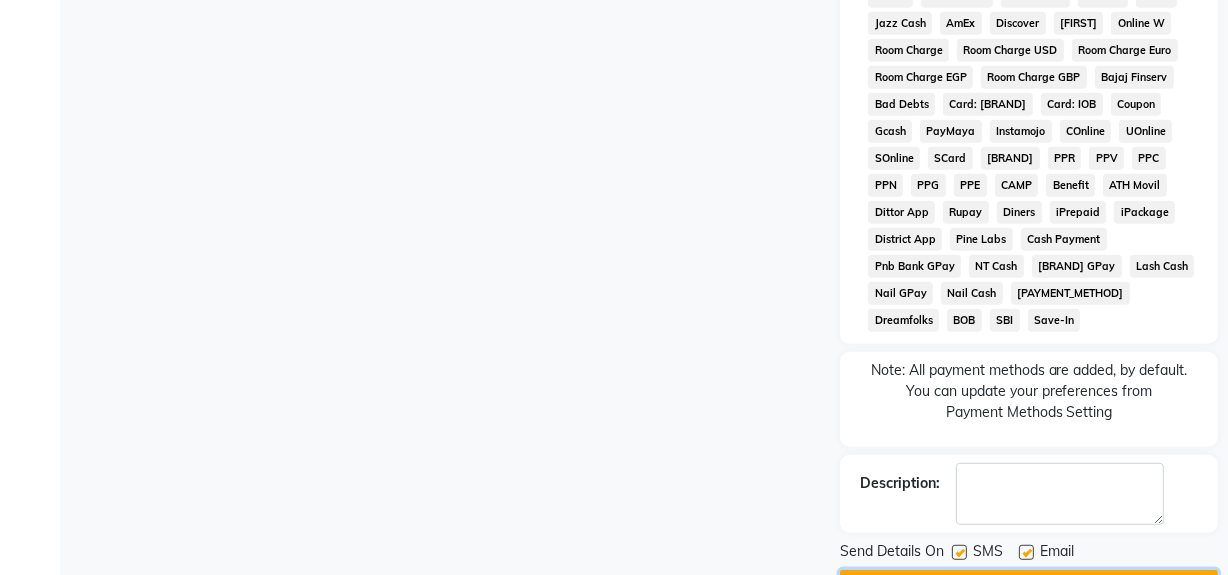 click on "Checkout" at bounding box center (1029, 585) 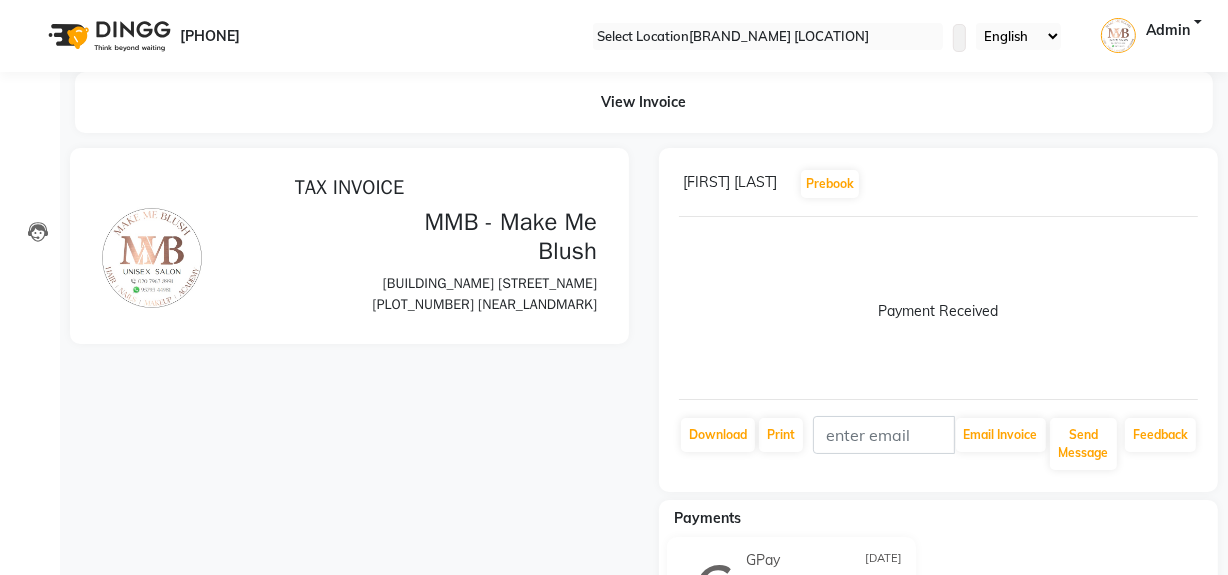 scroll, scrollTop: 0, scrollLeft: 0, axis: both 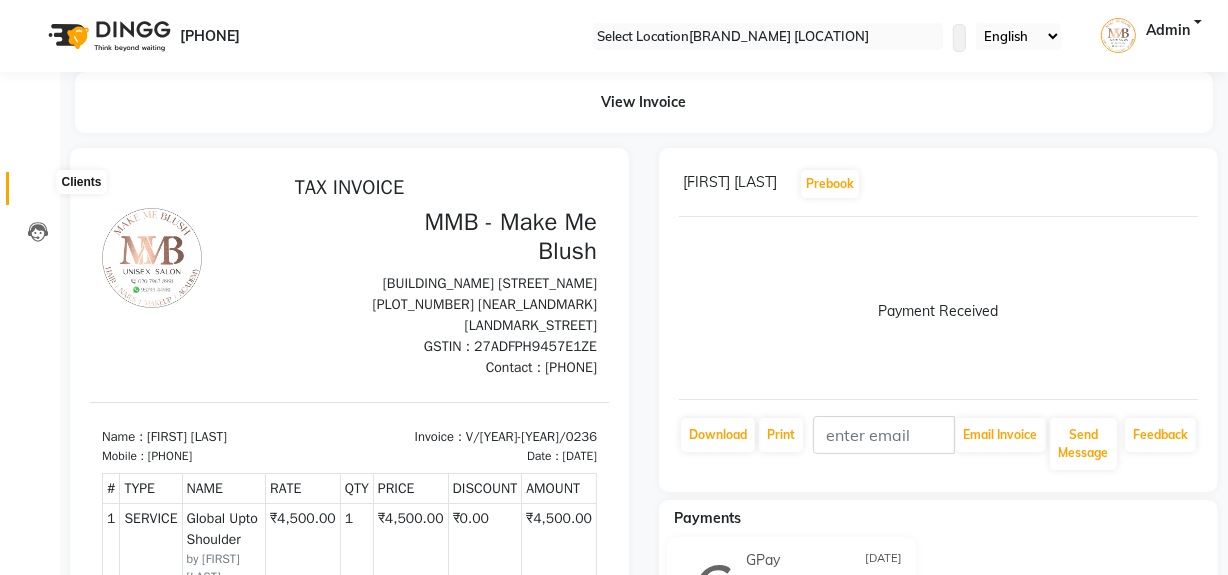 click at bounding box center (38, 193) 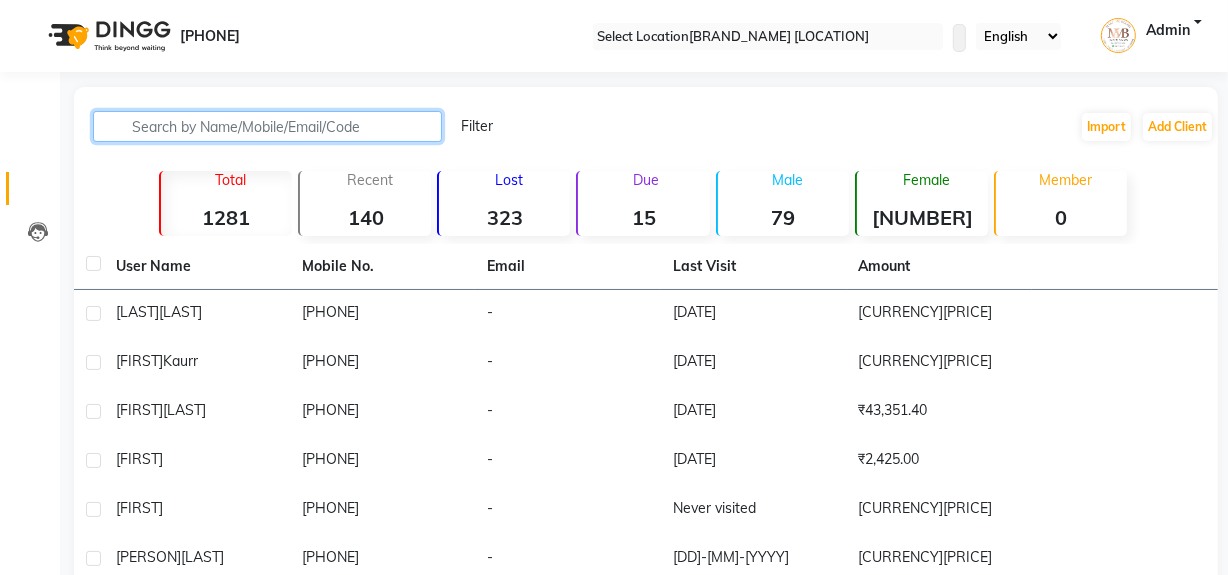 click at bounding box center (267, 126) 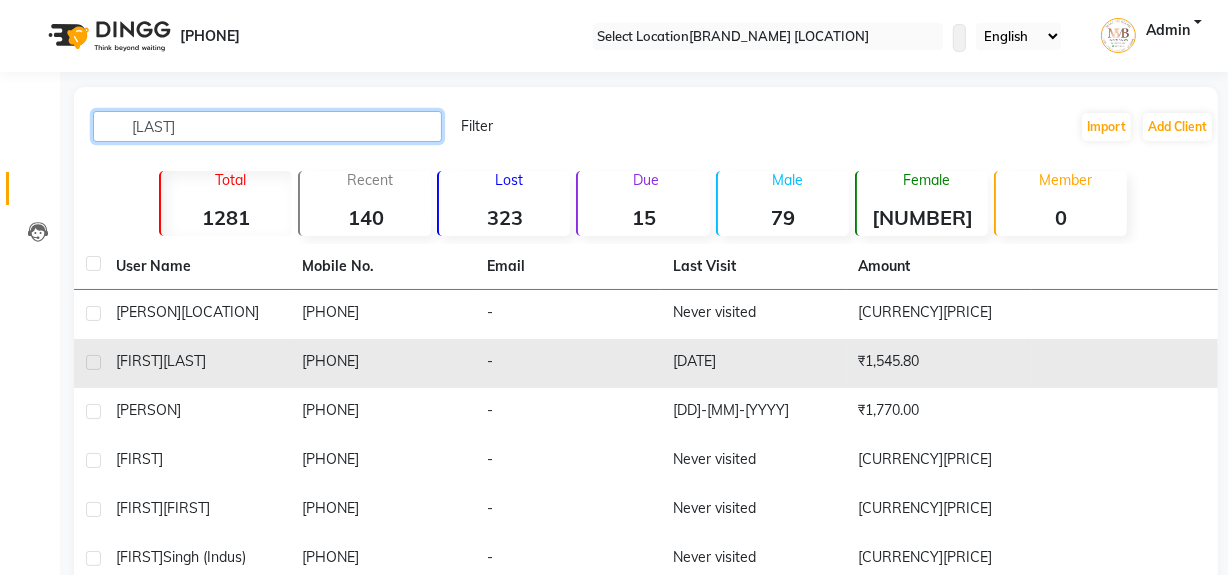 type on "[LAST]" 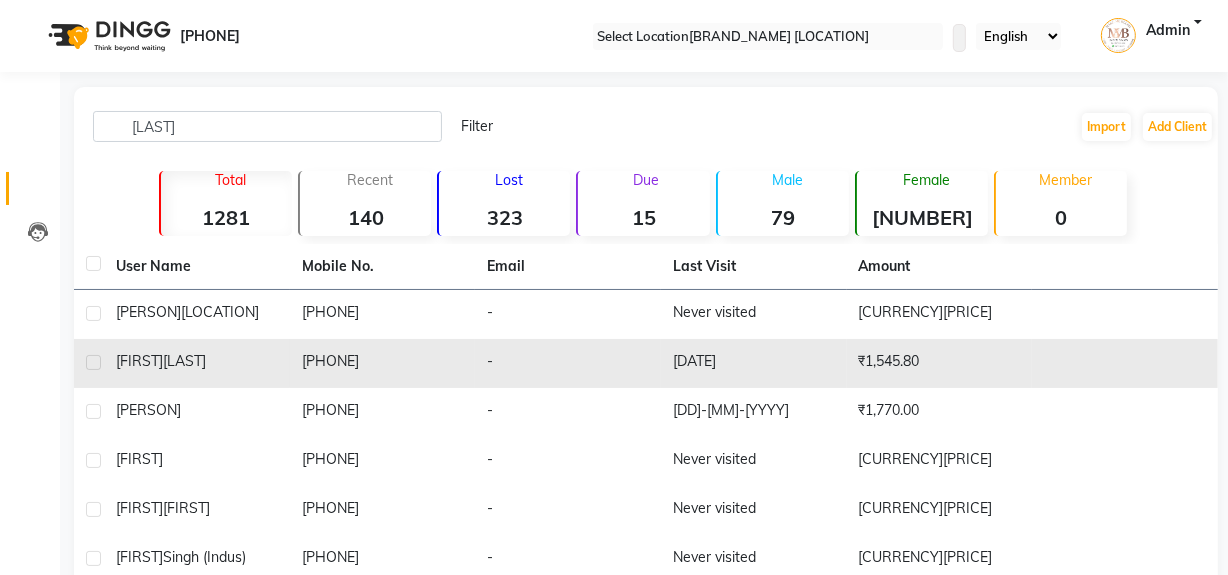 click on "[PERSON]" at bounding box center [197, 312] 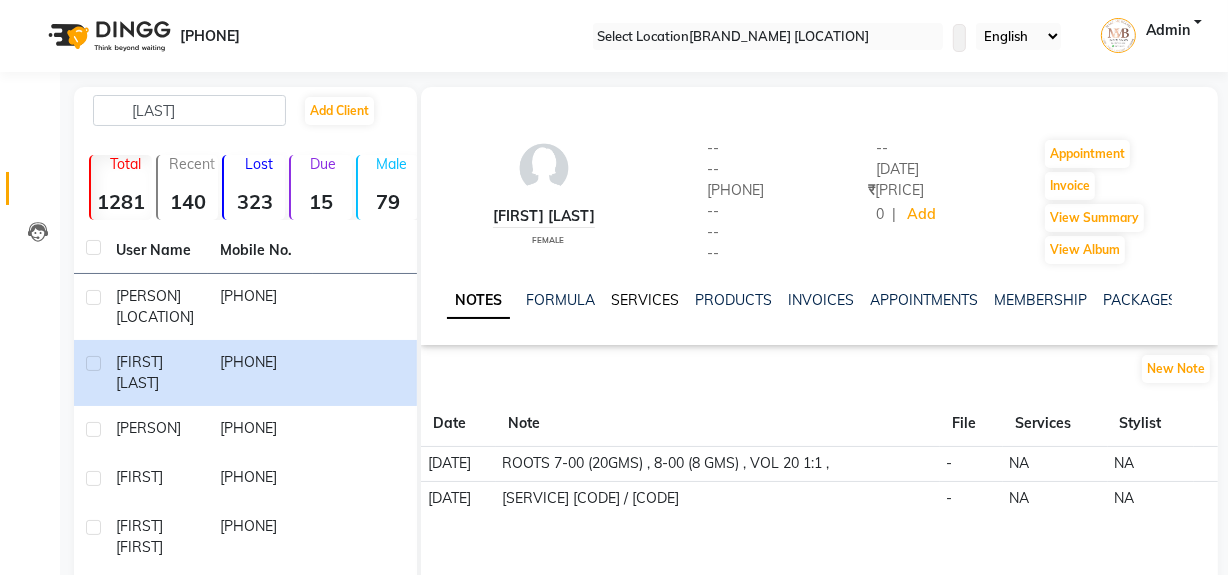click on "SERVICES" at bounding box center (645, 300) 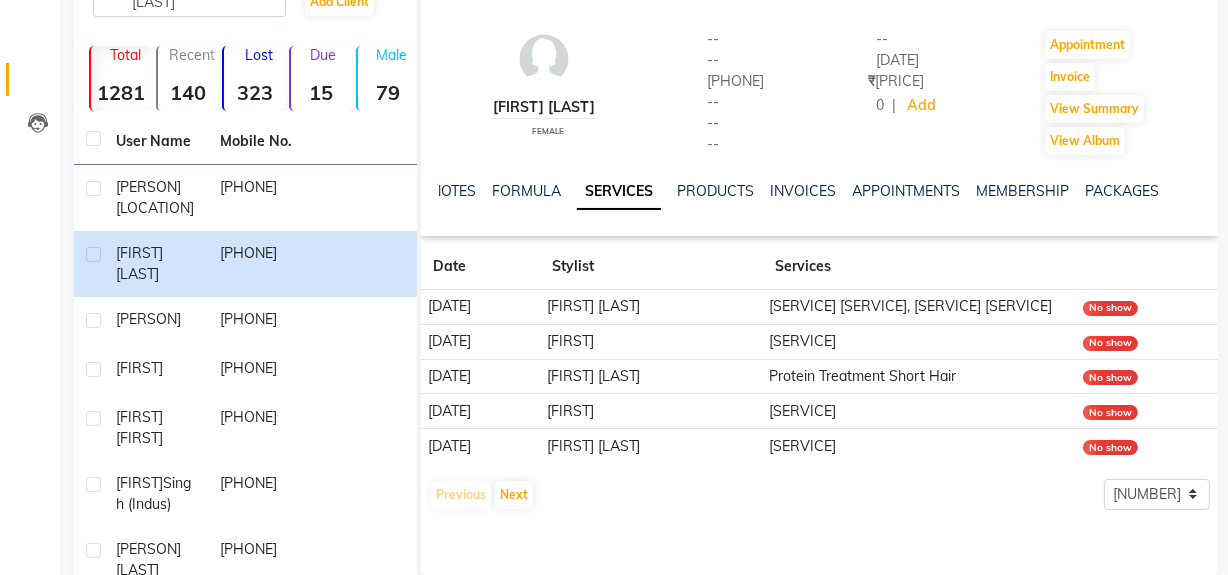scroll, scrollTop: 145, scrollLeft: 0, axis: vertical 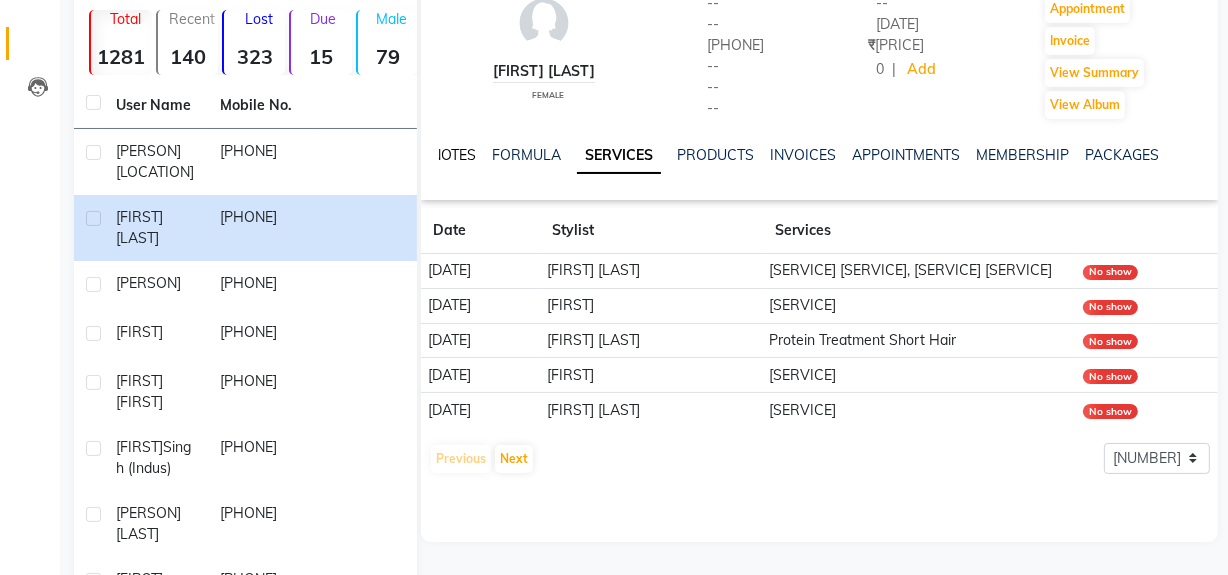 click on "NOTES" at bounding box center (453, 155) 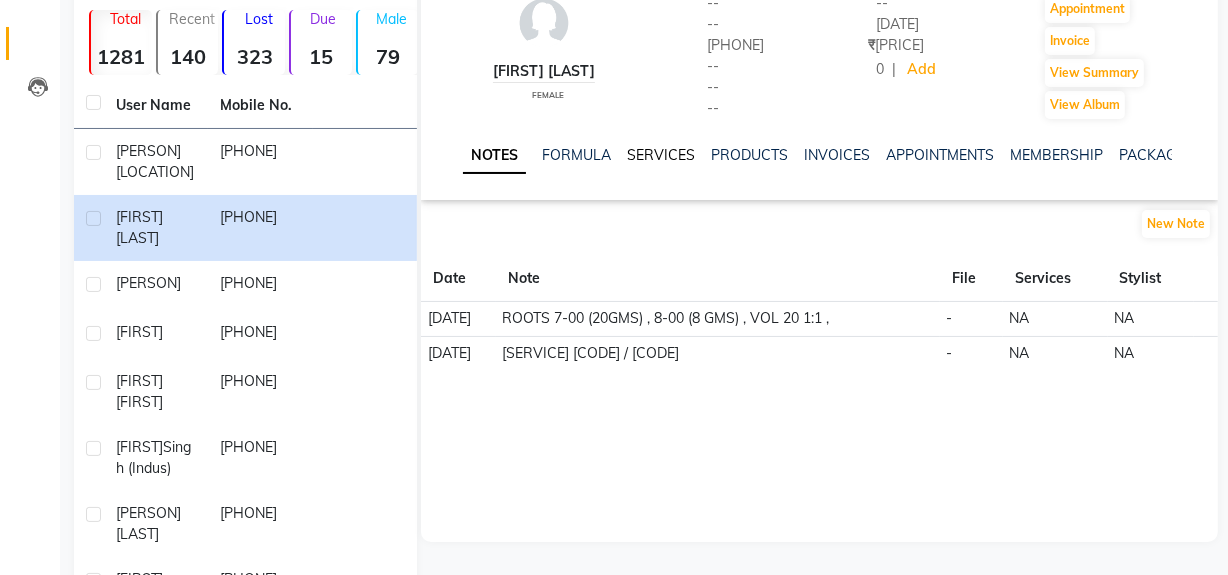 click on "SERVICES" at bounding box center [661, 155] 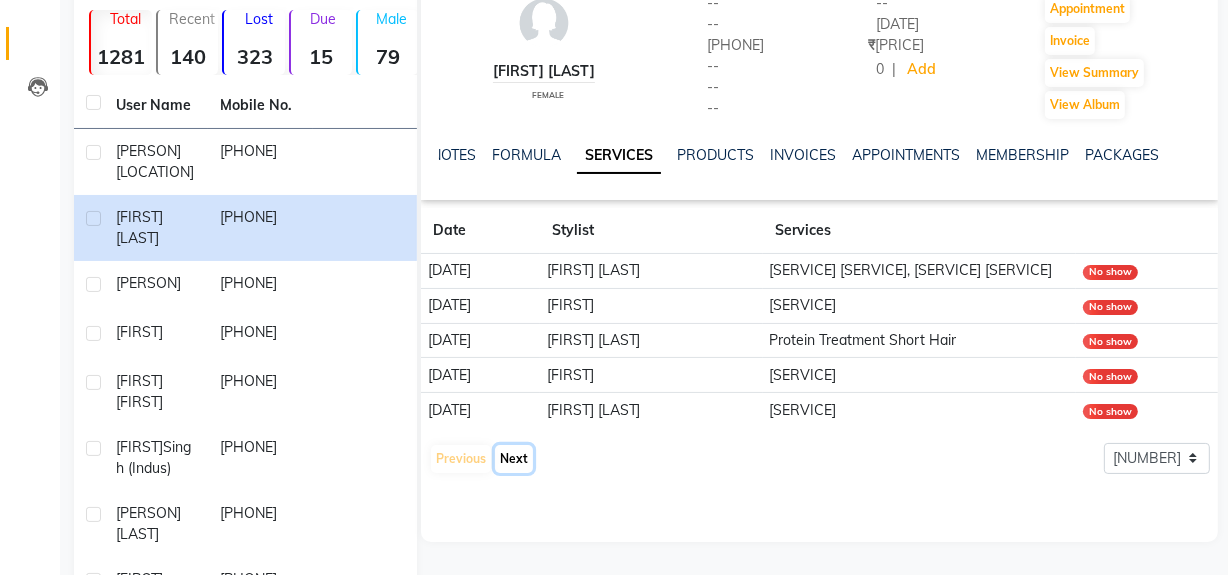 click on "Next" at bounding box center [514, 459] 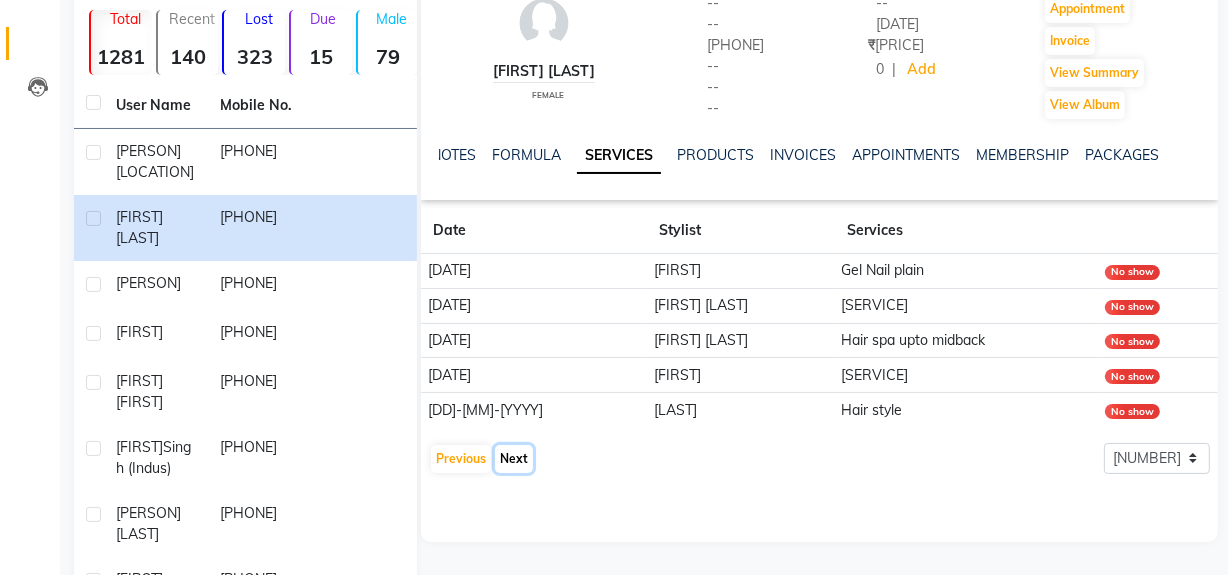 click on "Next" at bounding box center [514, 459] 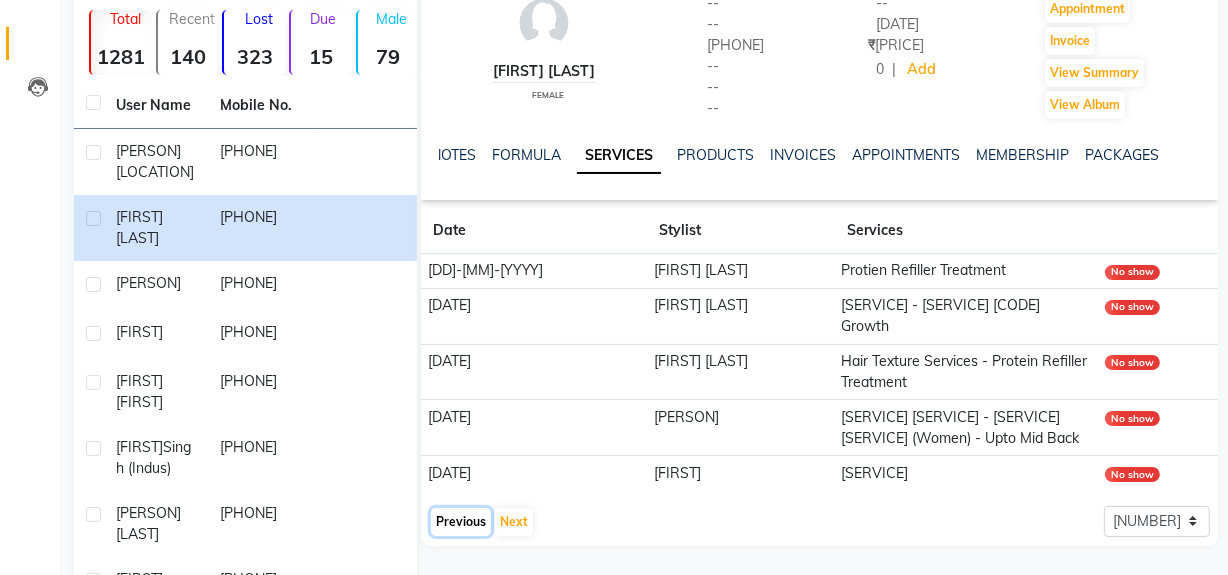 click on "Previous" at bounding box center [461, 522] 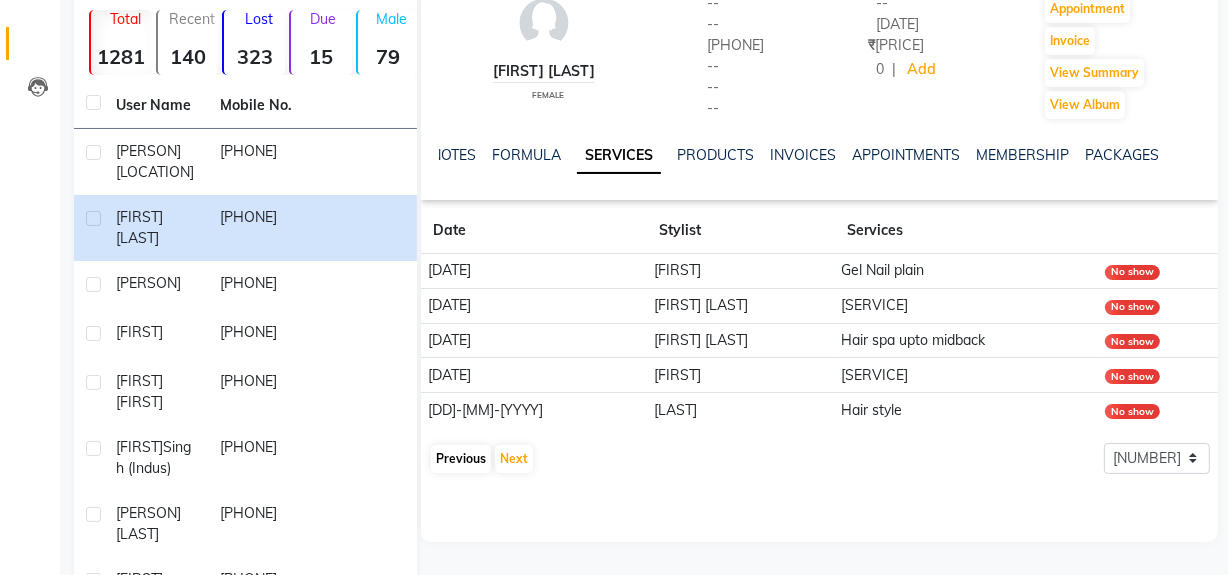 click on "Rashmi [LAST] female -- -- [PHONE] -- -- -- -- [DD]-[MM]-[YYYY] ₹ 1545.80 | Add Appointment Invoice View Summary View Album NOTES FORMULA SERVICES PRODUCTS INVOICES APPOINTMENTS MEMBERSHIP PACKAGES VOUCHERS GIFTCARDS POINTS FORMS FAMILY CARDS WALLET Date Stylist Services 25-03-2025 Sushant Gel Nail plain No show 01-03-2025 Urgen Dukpa Opuntia Oil Hair spa No show 23-01-2025 Gauri Chauhan Hair spa upto midback No show 25-12-2024 Reshma D-Tan Facial No show 14-12-2024 Gulfam Hair style No show Previous Next 5 10 50 100 500" at bounding box center (819, 242) 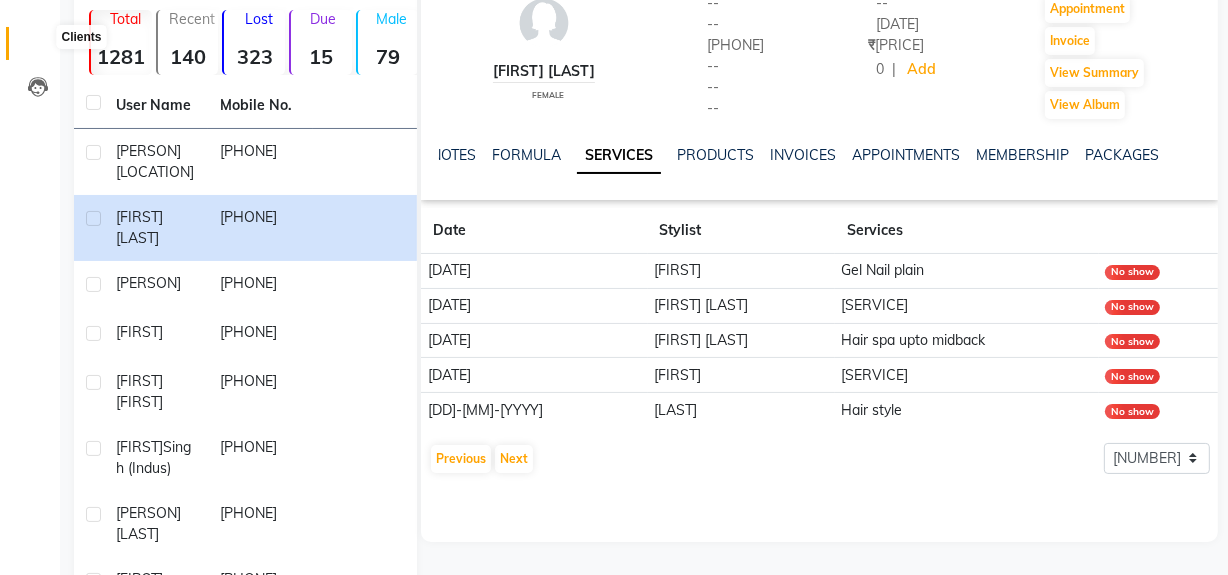click at bounding box center [38, 48] 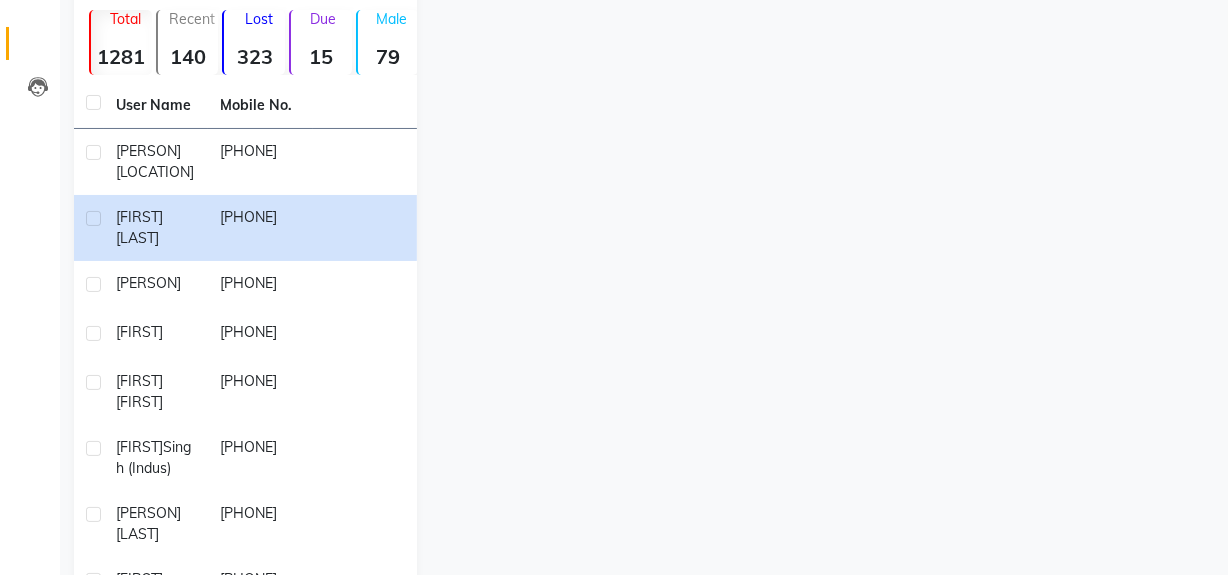 scroll, scrollTop: 0, scrollLeft: 0, axis: both 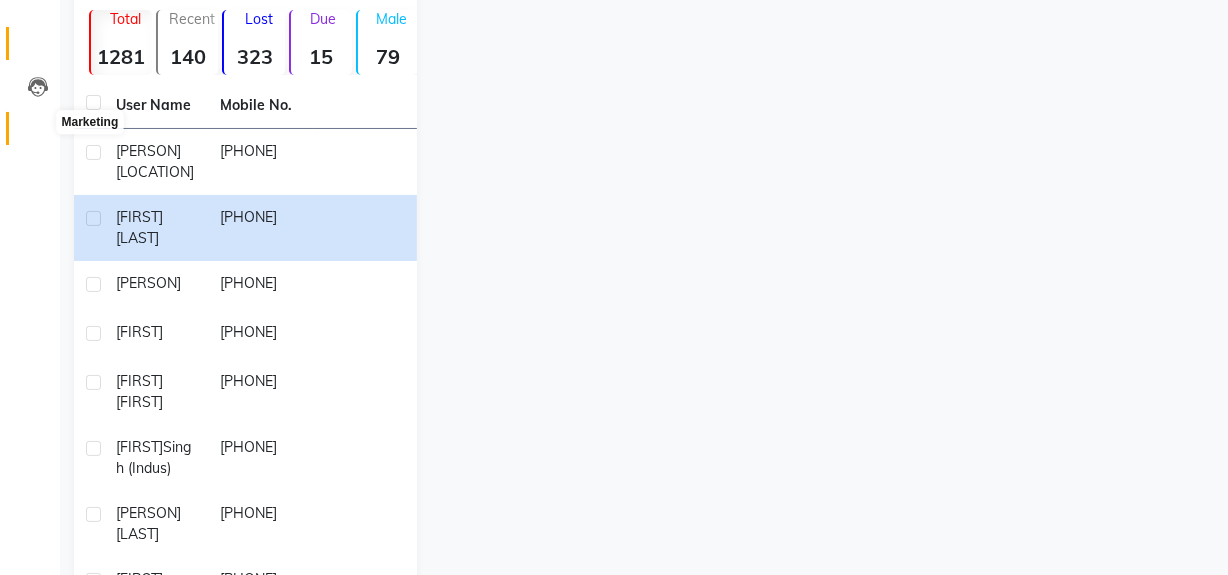 click at bounding box center (38, 133) 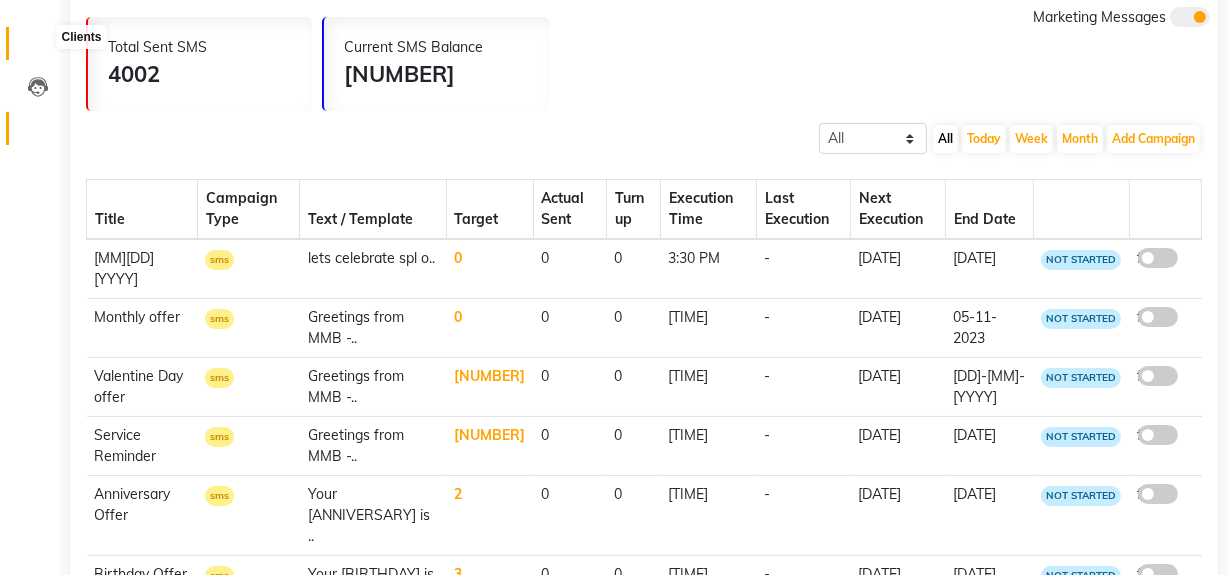 click at bounding box center (38, 48) 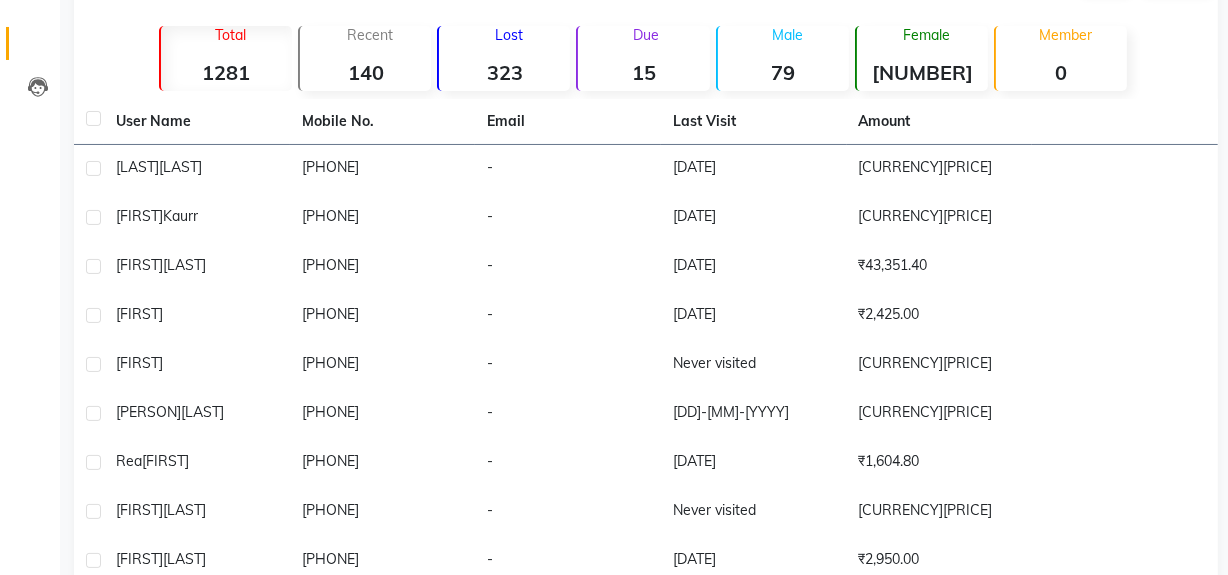 scroll, scrollTop: 1, scrollLeft: 0, axis: vertical 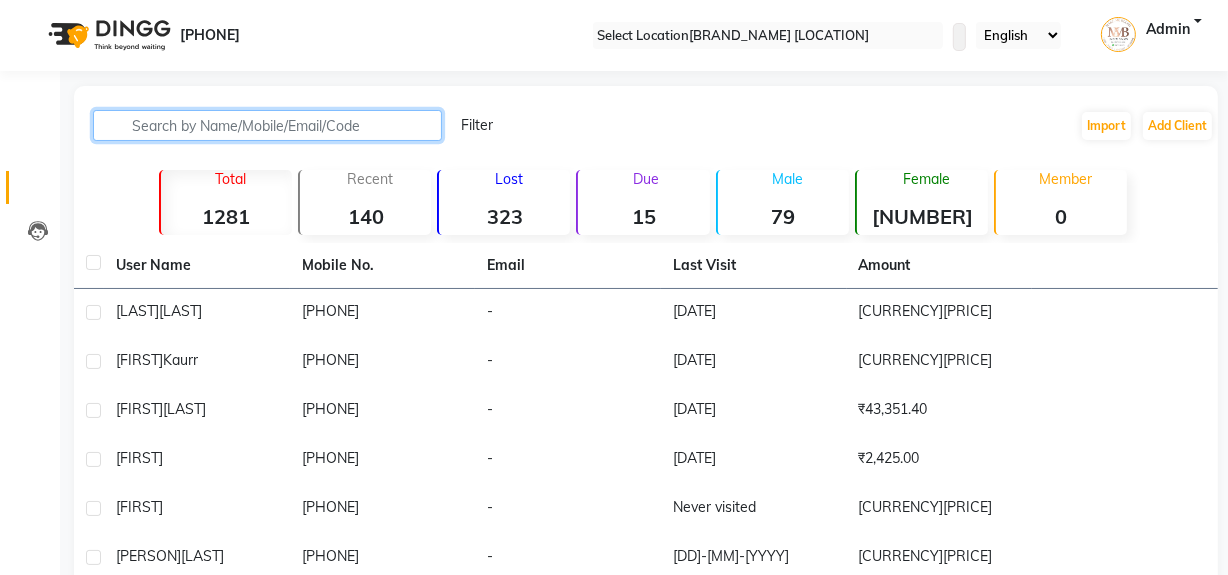 click at bounding box center [267, 125] 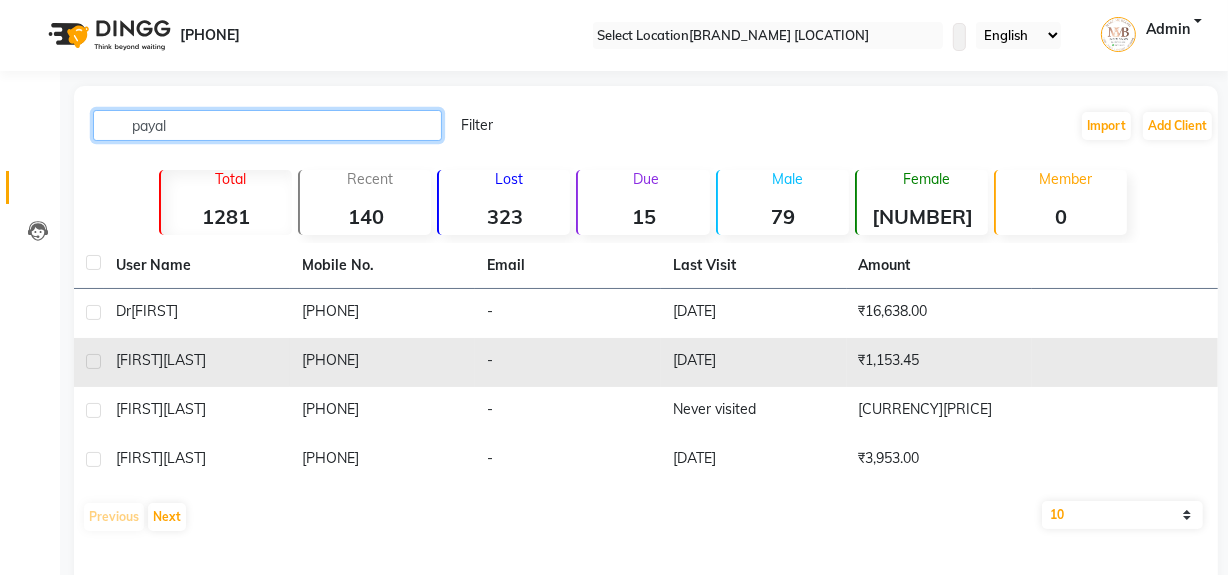 type on "payal" 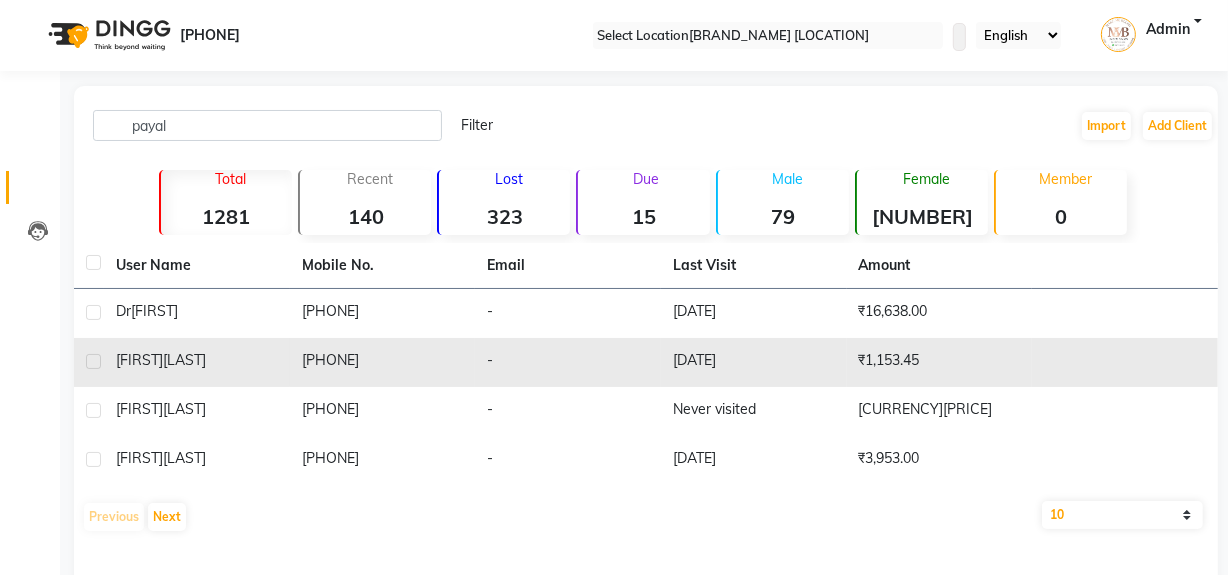 click on "Payal [LAST]" at bounding box center [197, 313] 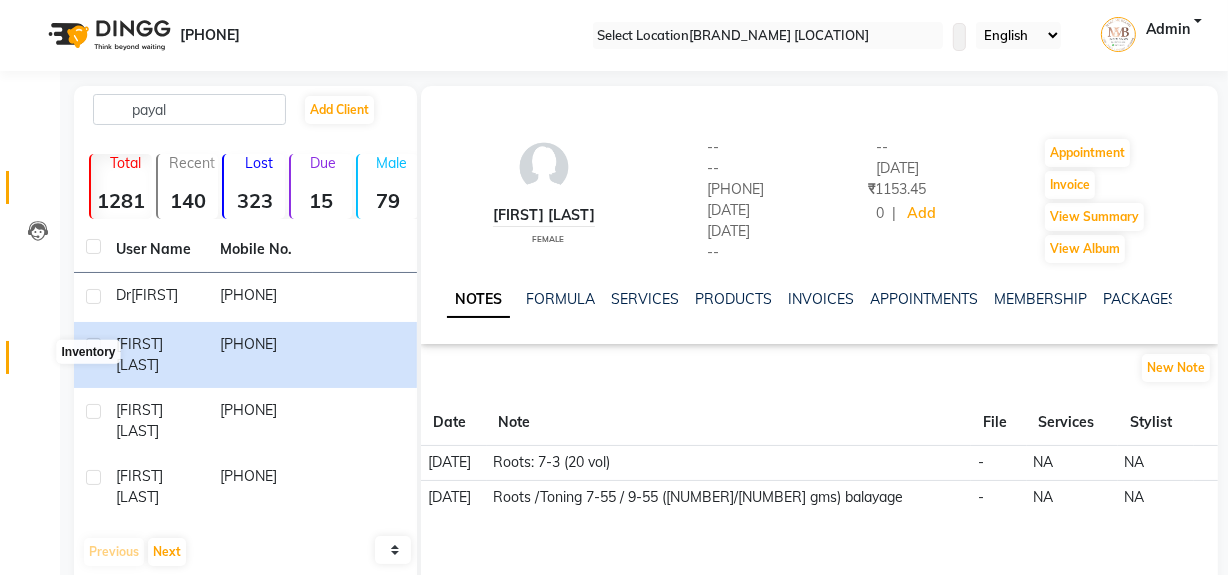 click at bounding box center [38, 362] 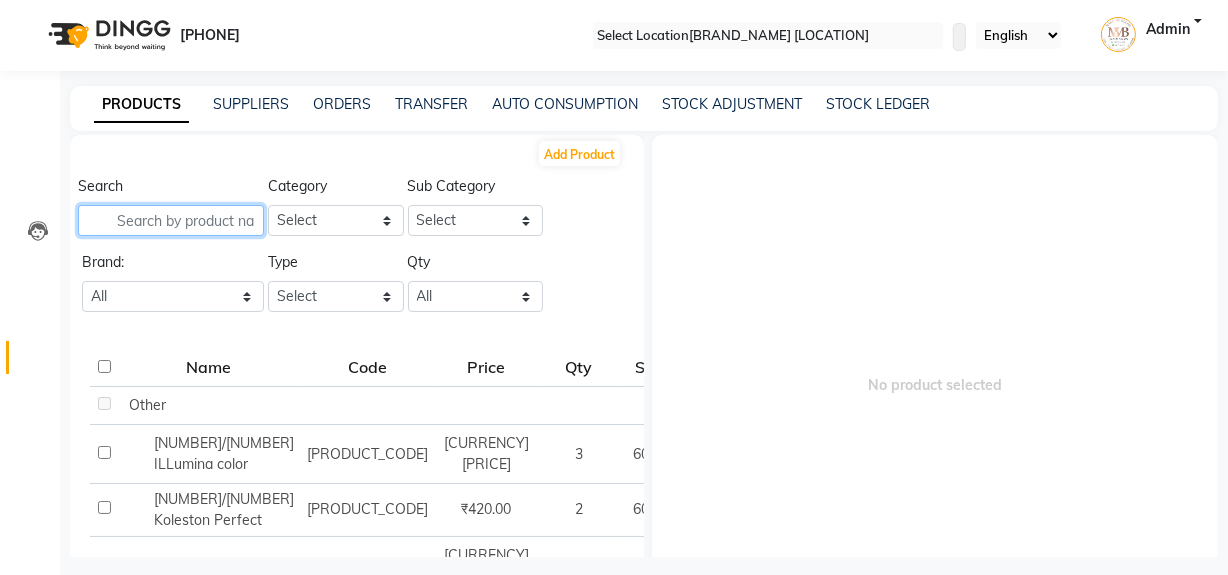 click at bounding box center (171, 220) 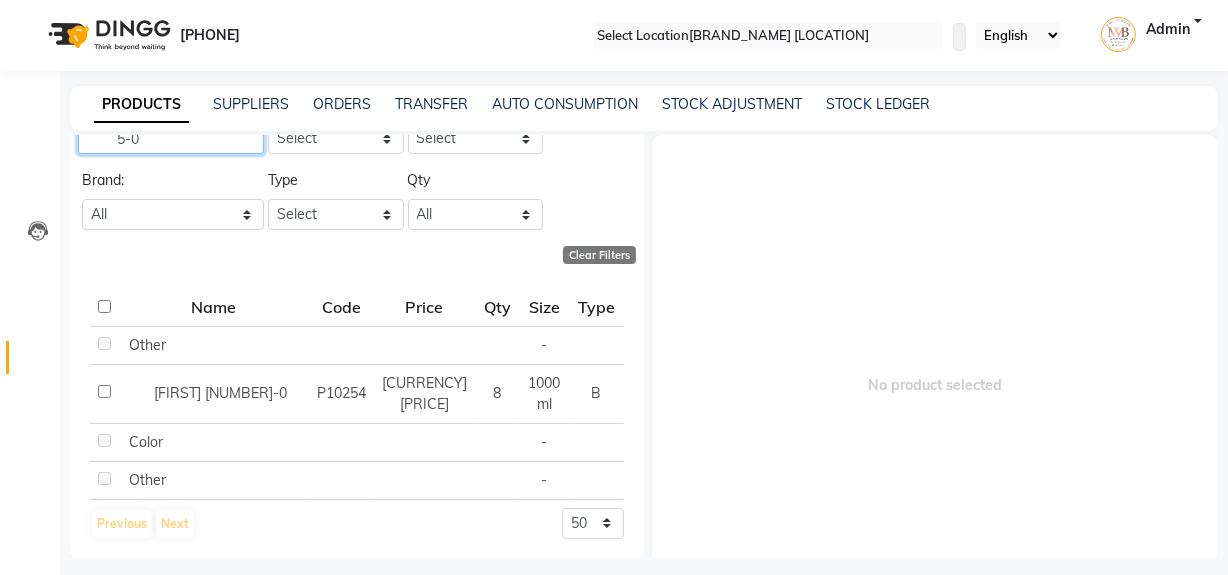 scroll, scrollTop: 84, scrollLeft: 0, axis: vertical 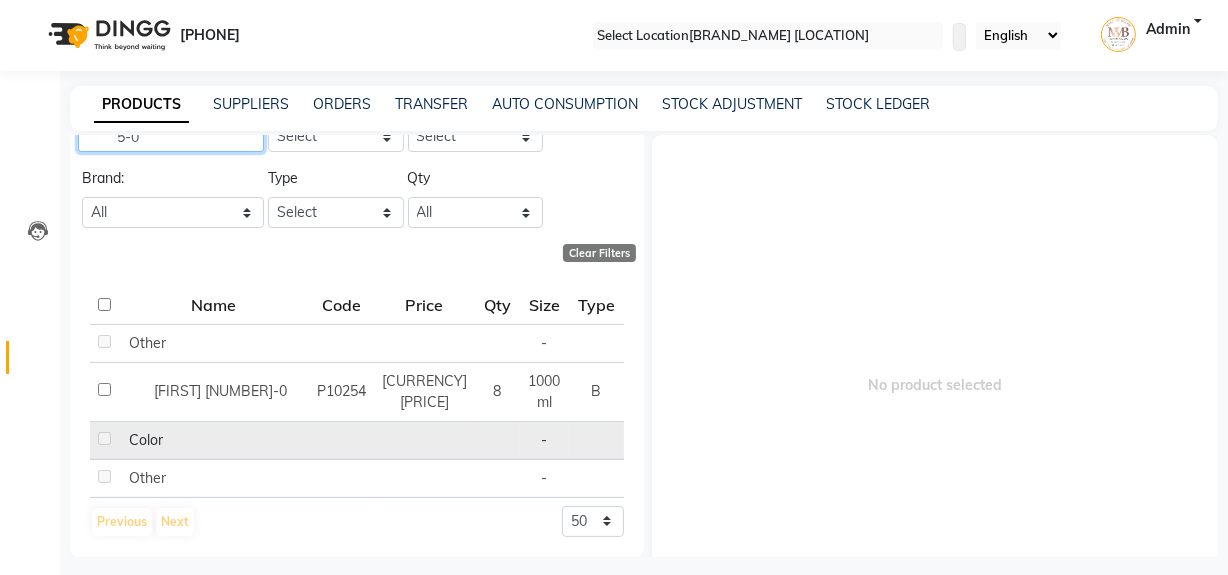 type on "5-0" 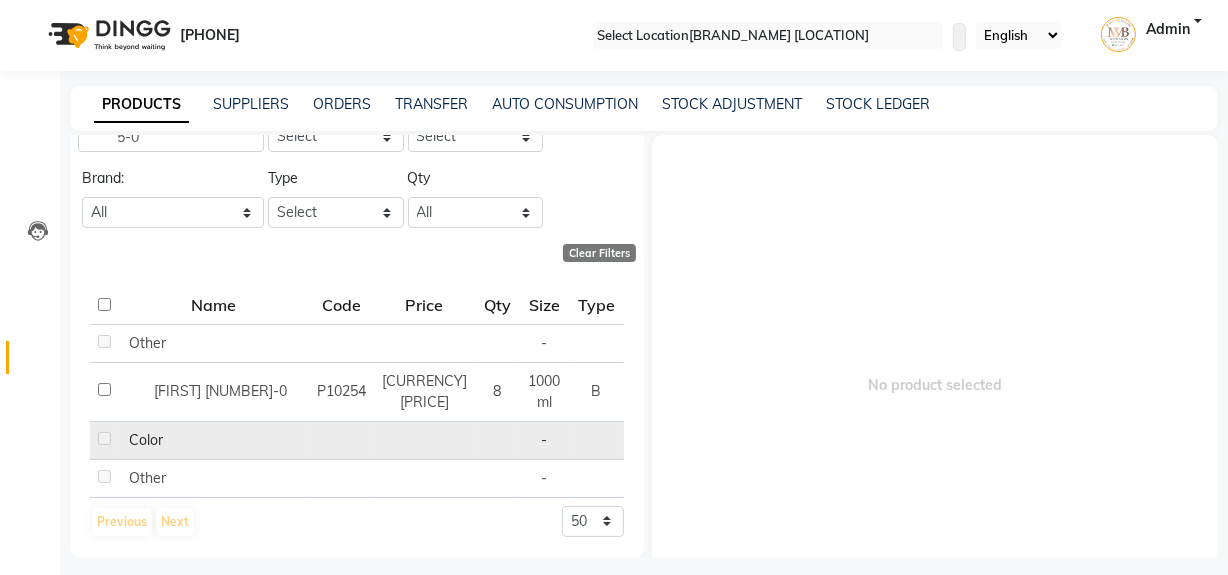 click at bounding box center (124, 440) 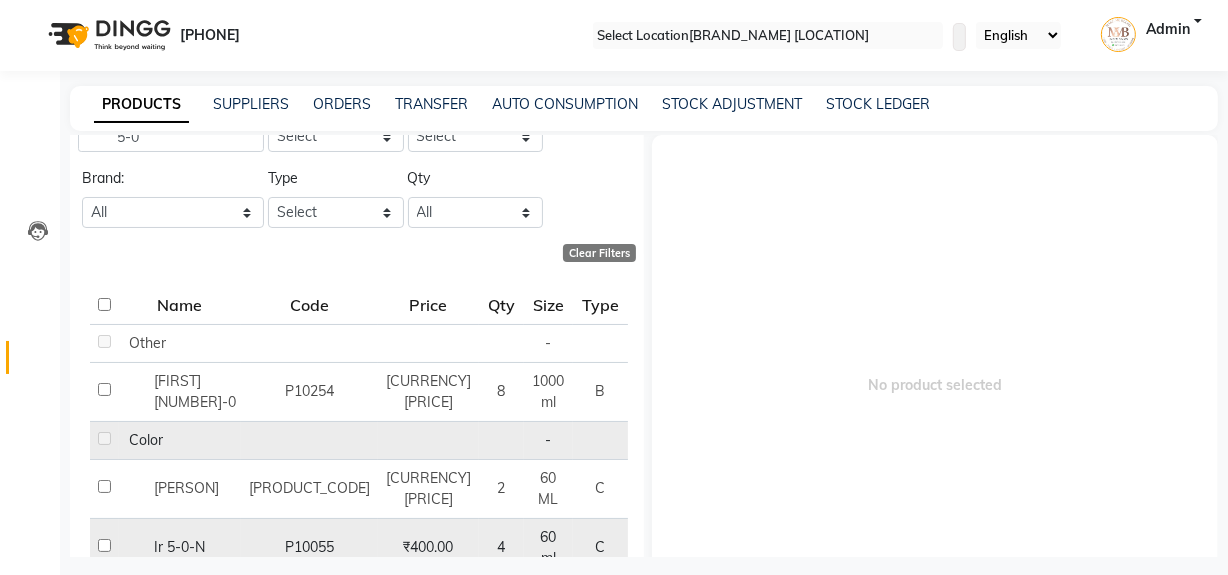 click at bounding box center [104, 341] 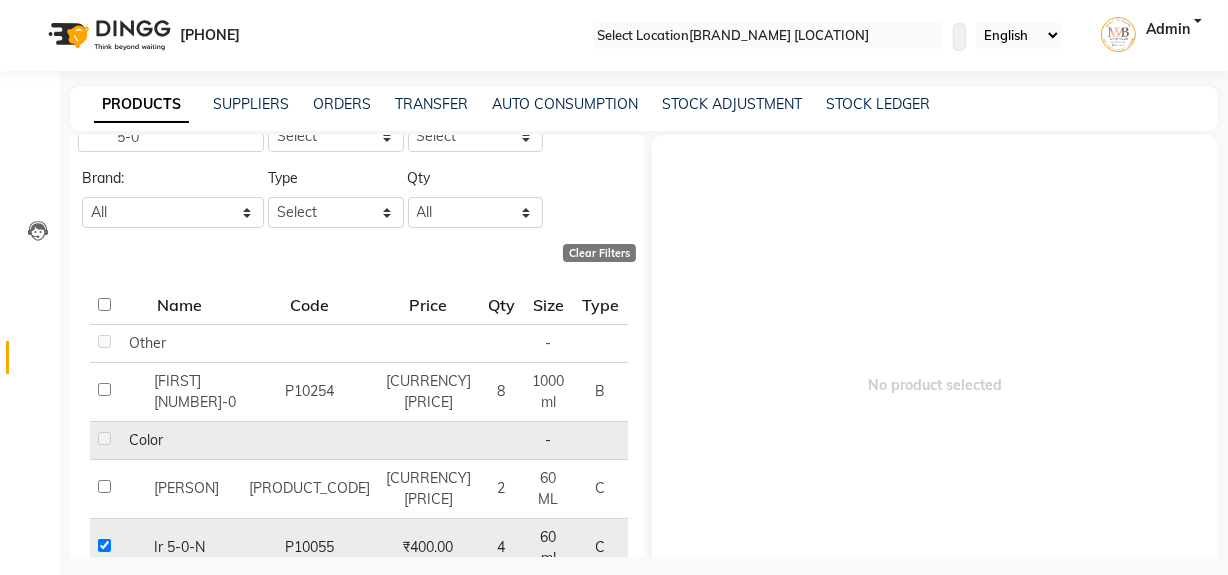 checkbox on "true" 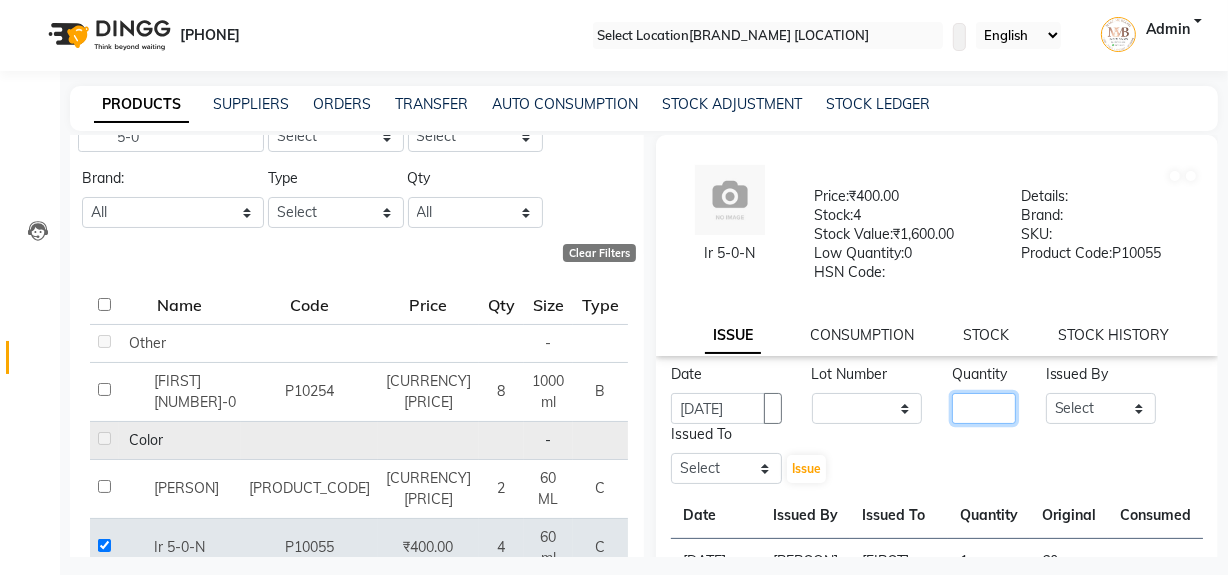 click at bounding box center (984, 408) 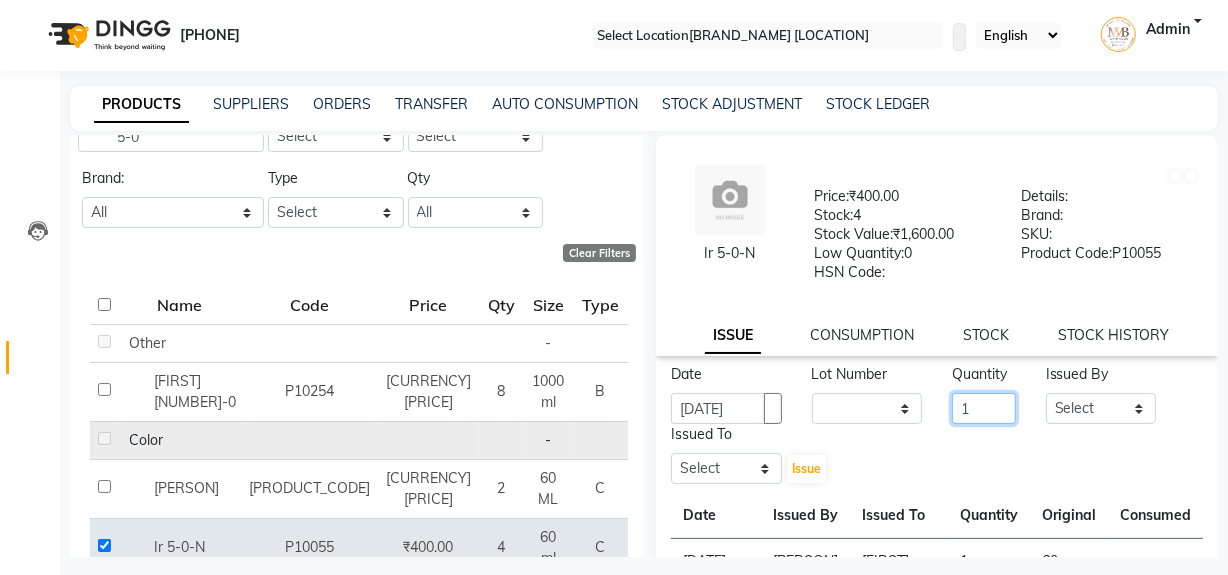type on "1" 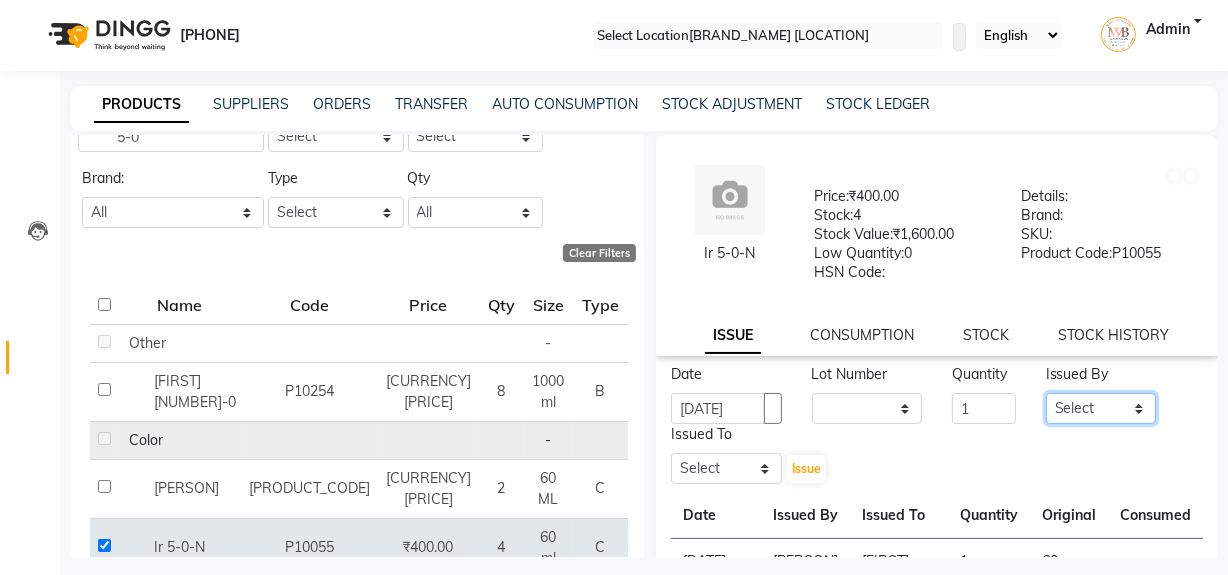 click on "Select [LAST] [LAST] [LAST] [LAST] [LAST] [LAST] [LAST] [LAST] [LAST]" at bounding box center [1101, 408] 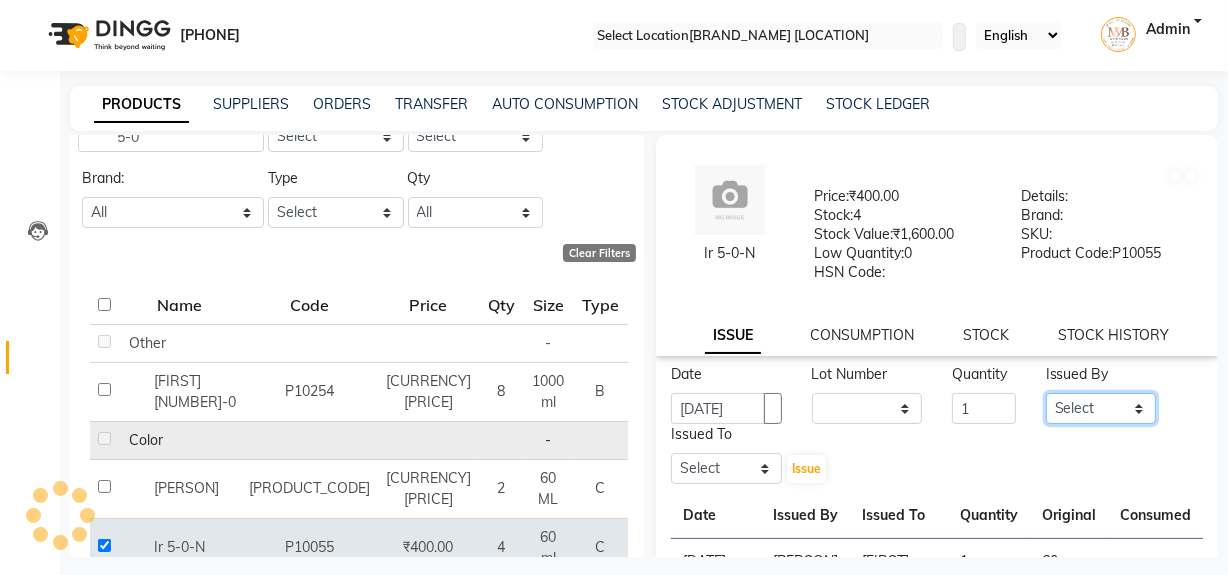 select on "[NUMBER]" 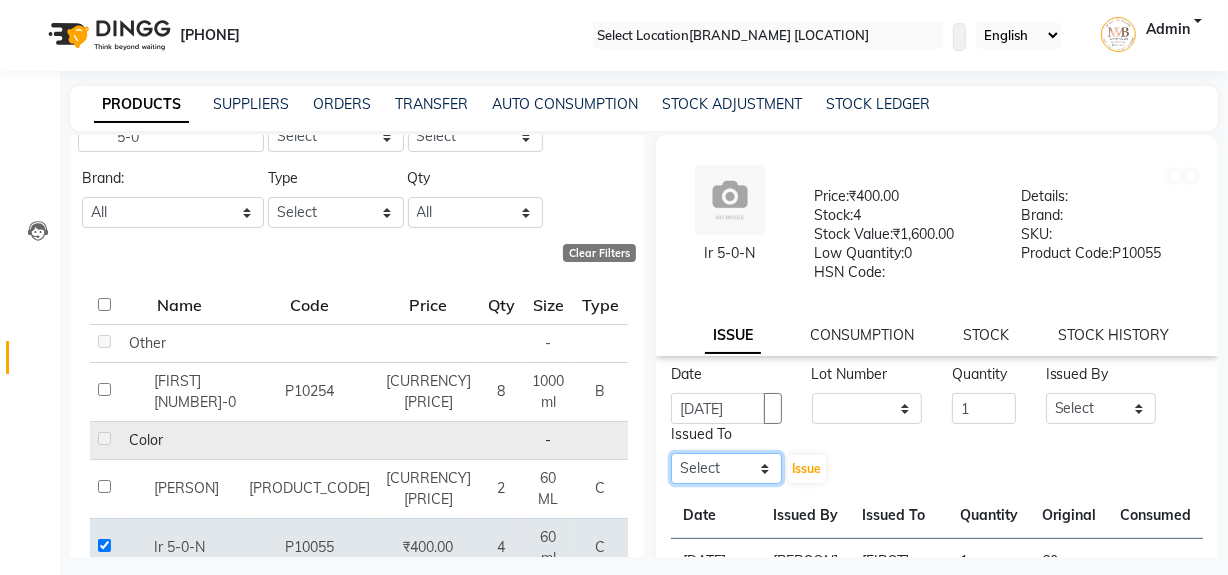 click on "Select [LAST] [LAST] [LAST] [LAST] [LAST] [LAST] [LAST] [LAST] [LAST]" at bounding box center [726, 468] 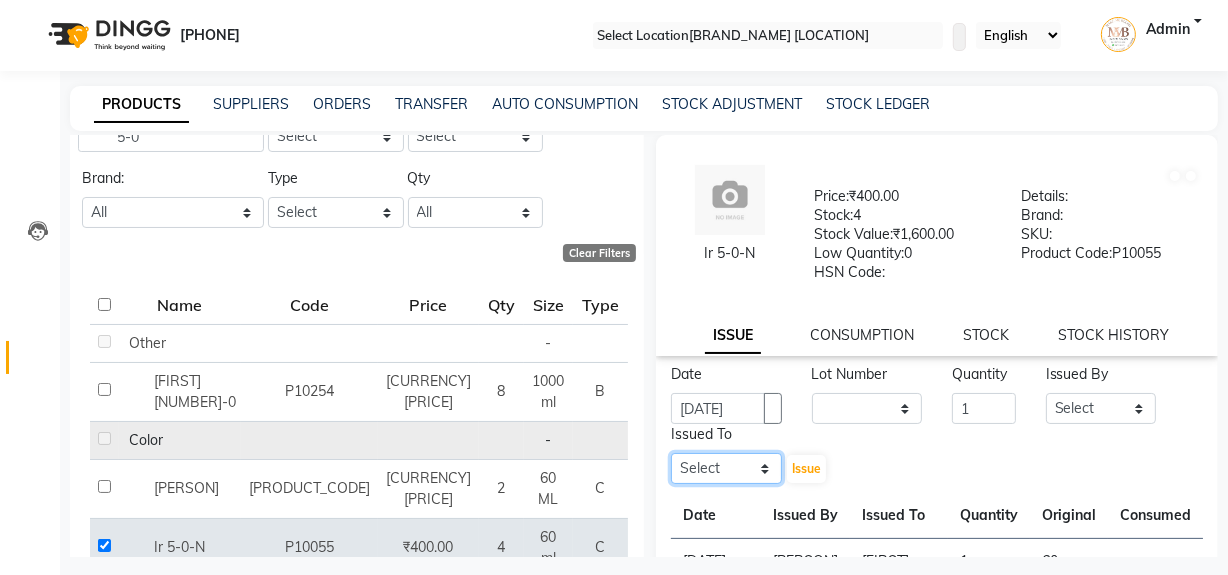 select on "[NUMBER]" 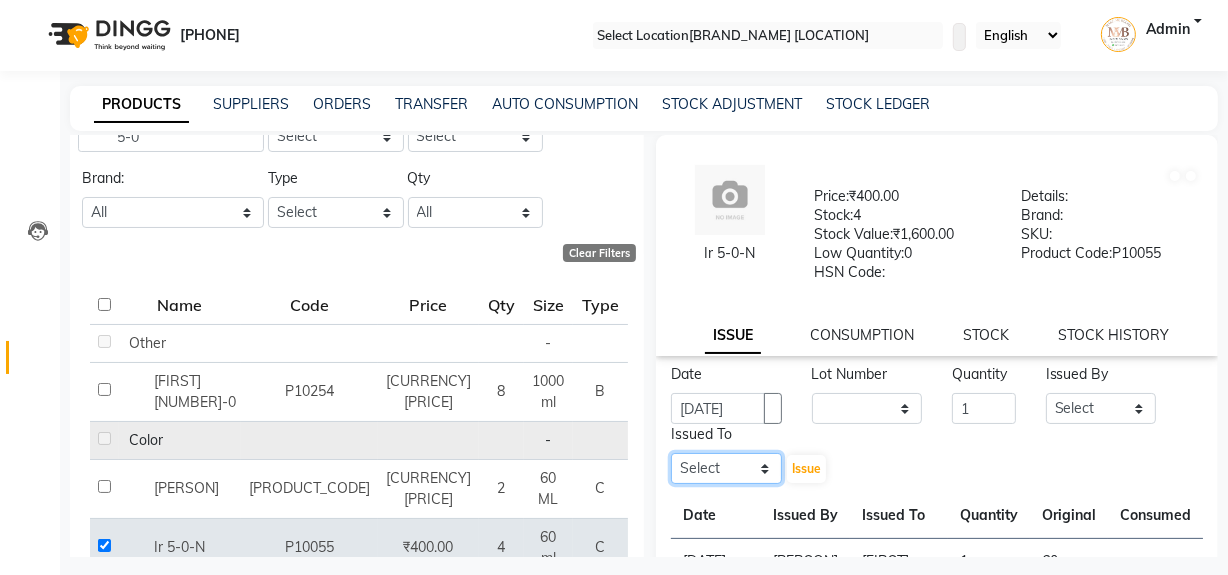 click on "Select [LAST] [LAST] [LAST] [LAST] [LAST] [LAST] [LAST] [LAST] [LAST]" at bounding box center (726, 468) 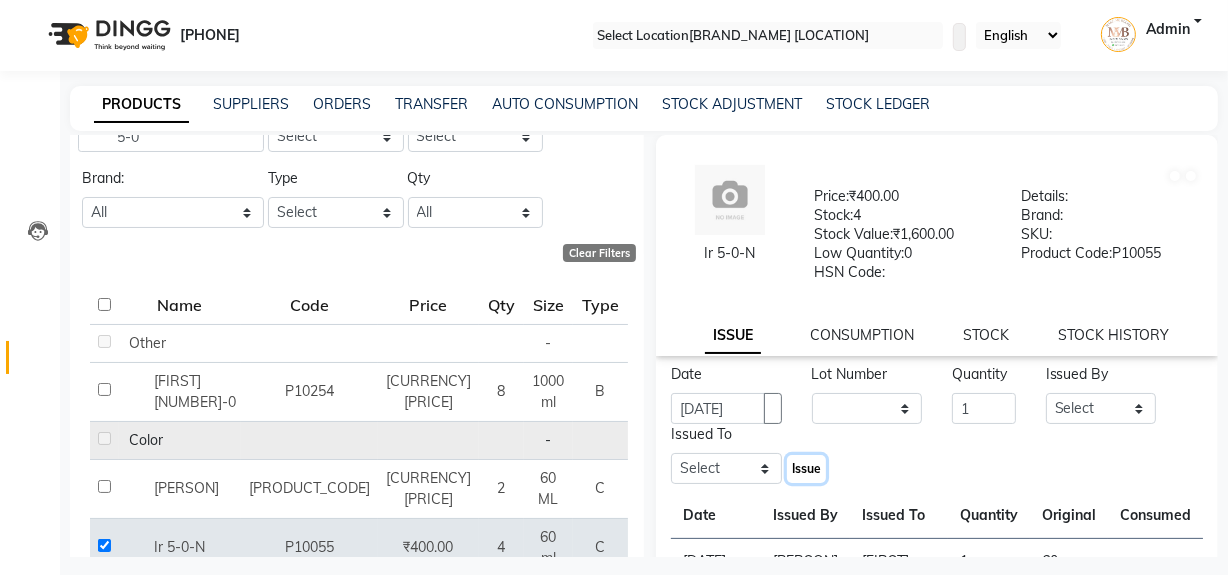 click on "Issue" at bounding box center [806, 468] 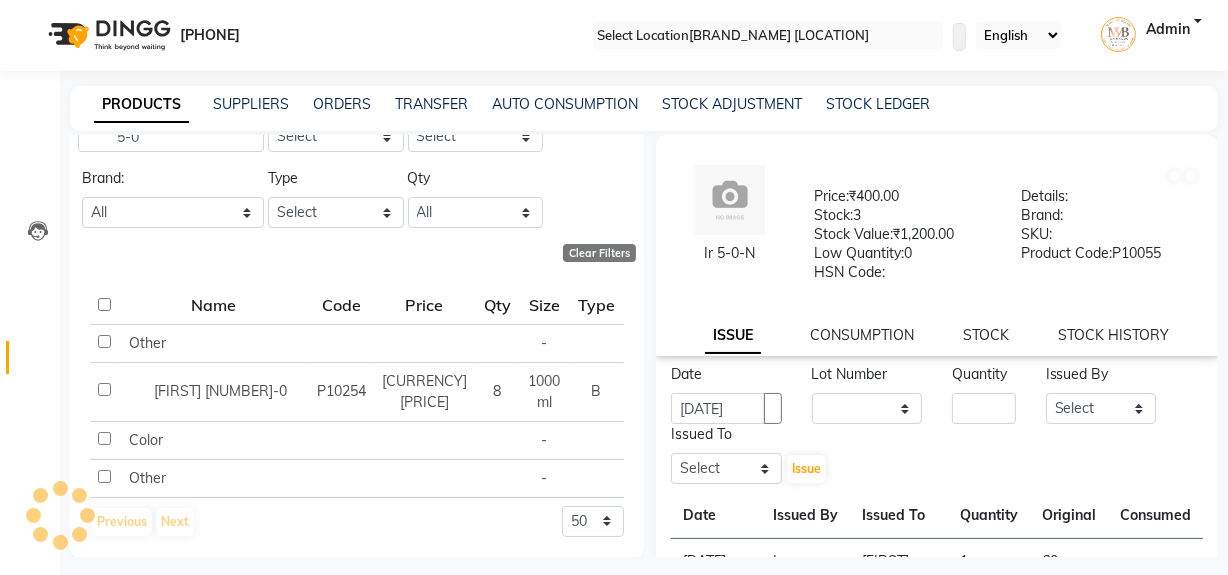 scroll, scrollTop: 84, scrollLeft: 0, axis: vertical 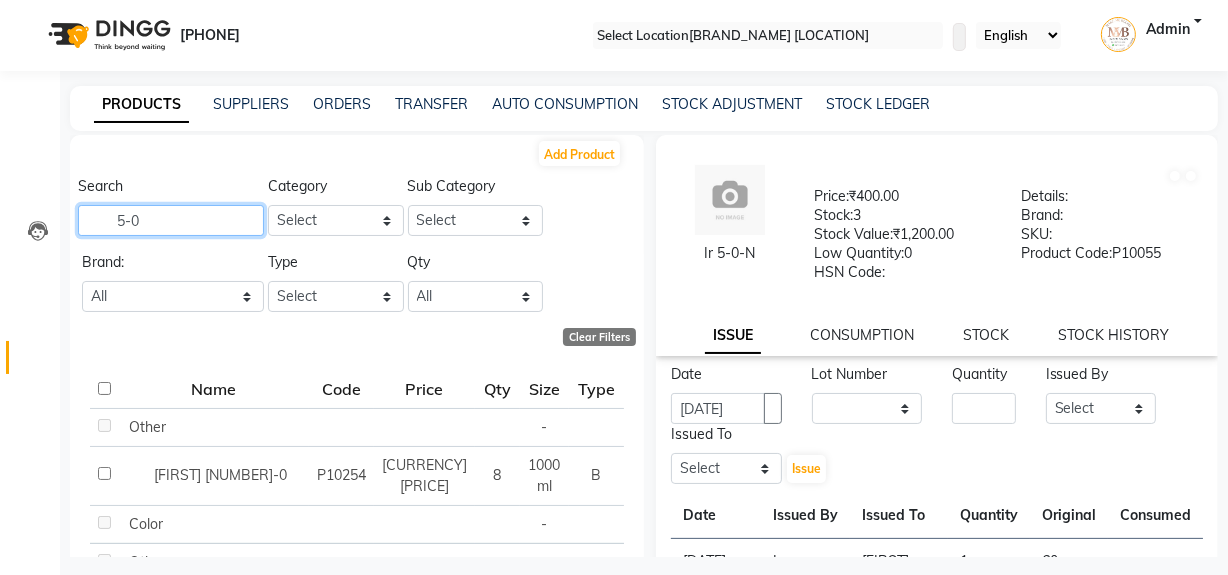 click on "5-0" at bounding box center [171, 220] 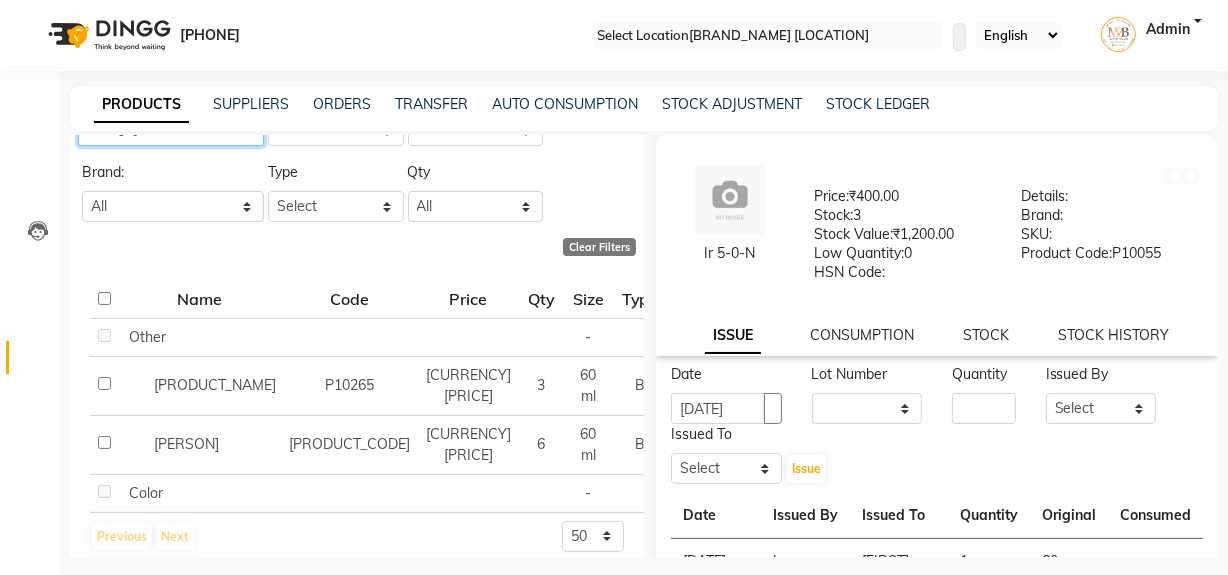 scroll, scrollTop: 105, scrollLeft: 0, axis: vertical 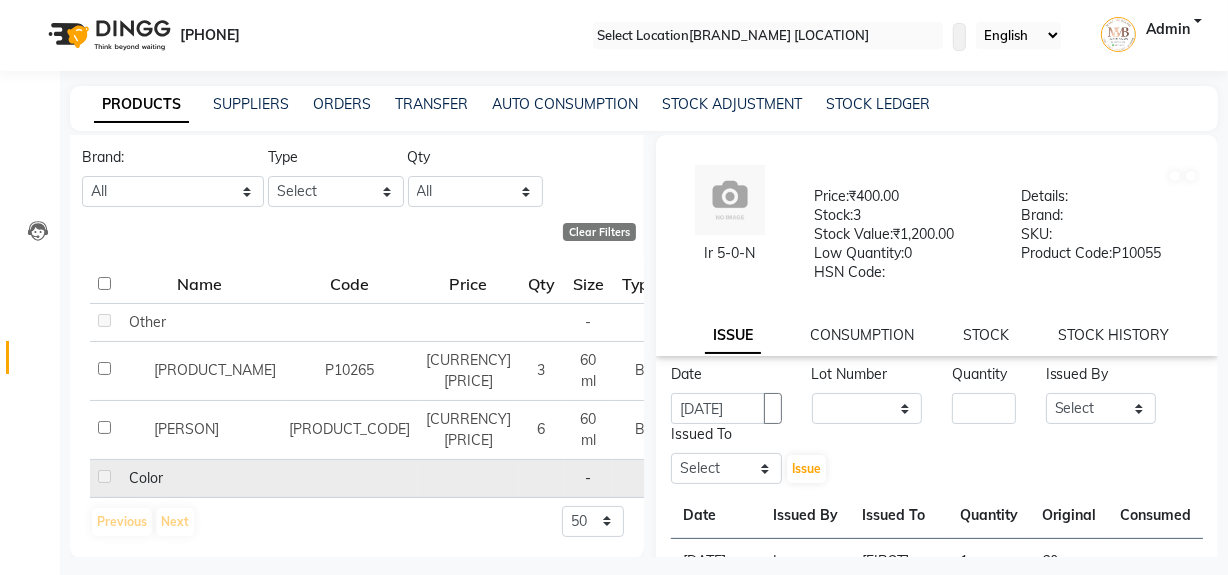 type on "6-0" 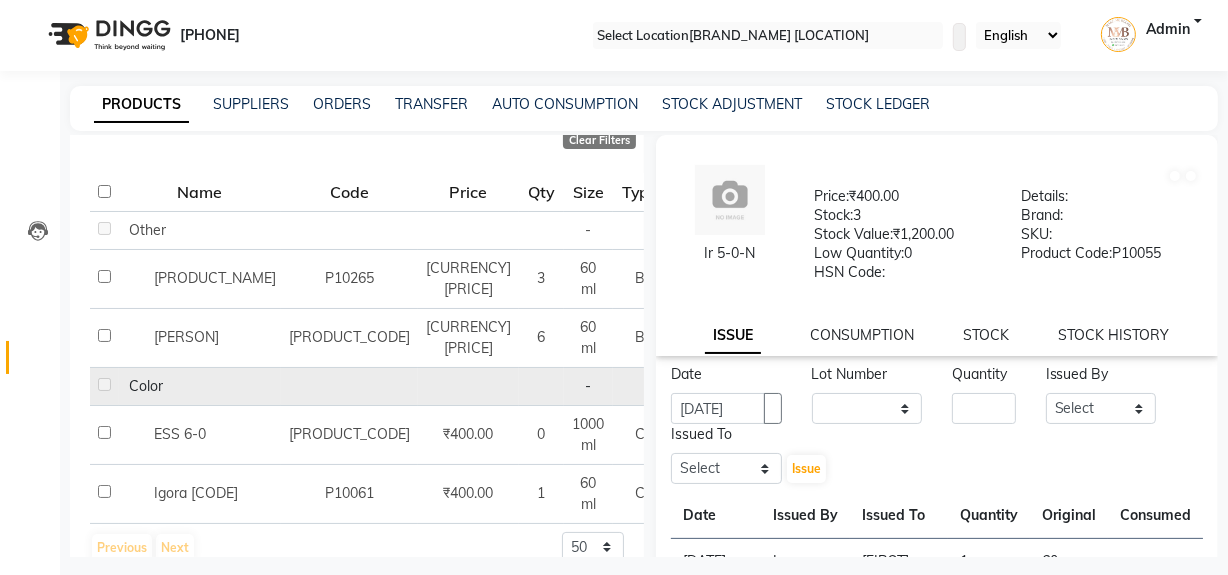 scroll, scrollTop: 214, scrollLeft: 0, axis: vertical 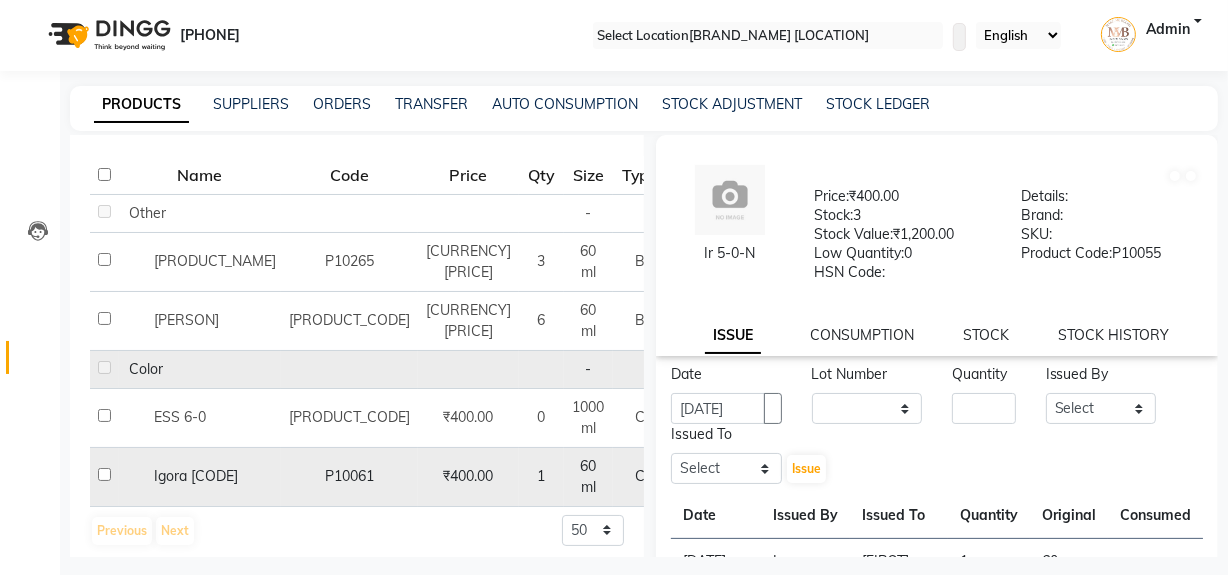 click at bounding box center [104, 211] 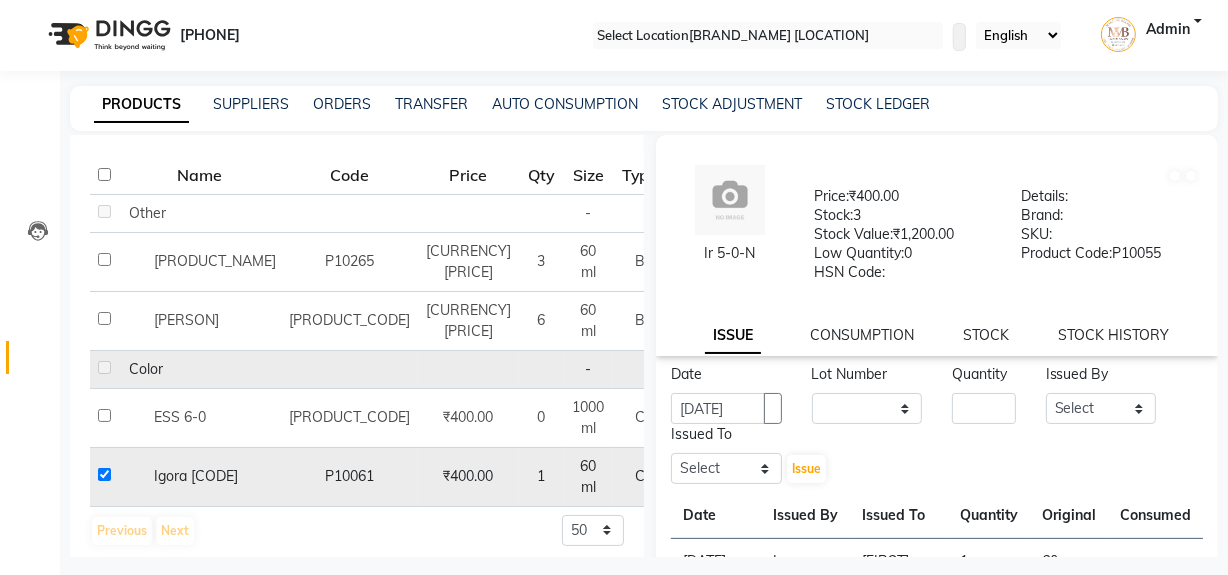 checkbox on "true" 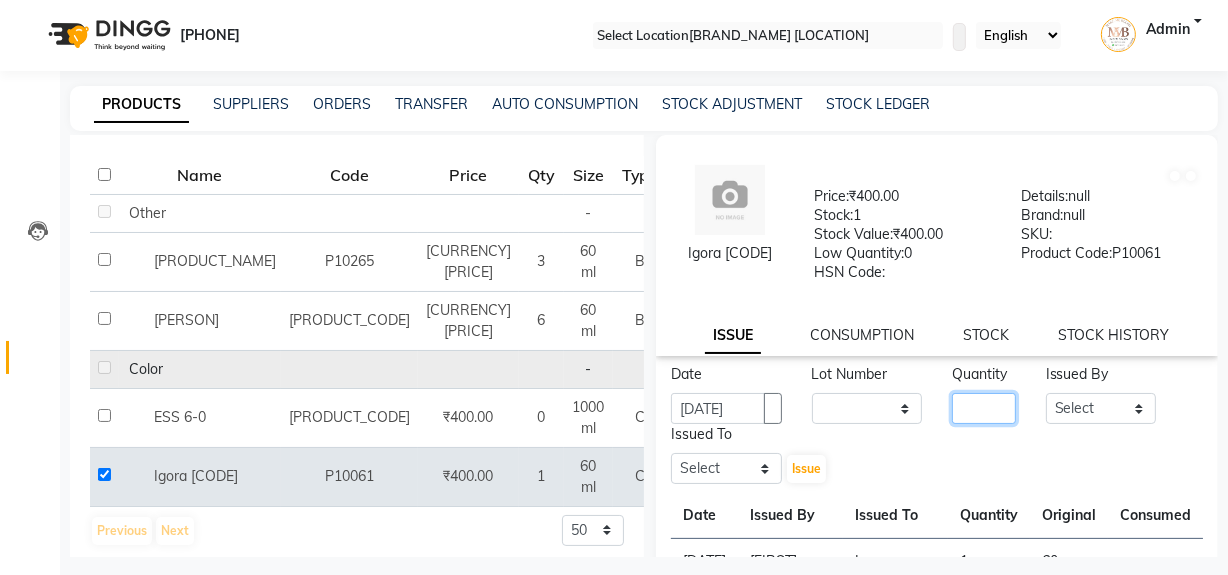 click at bounding box center [984, 408] 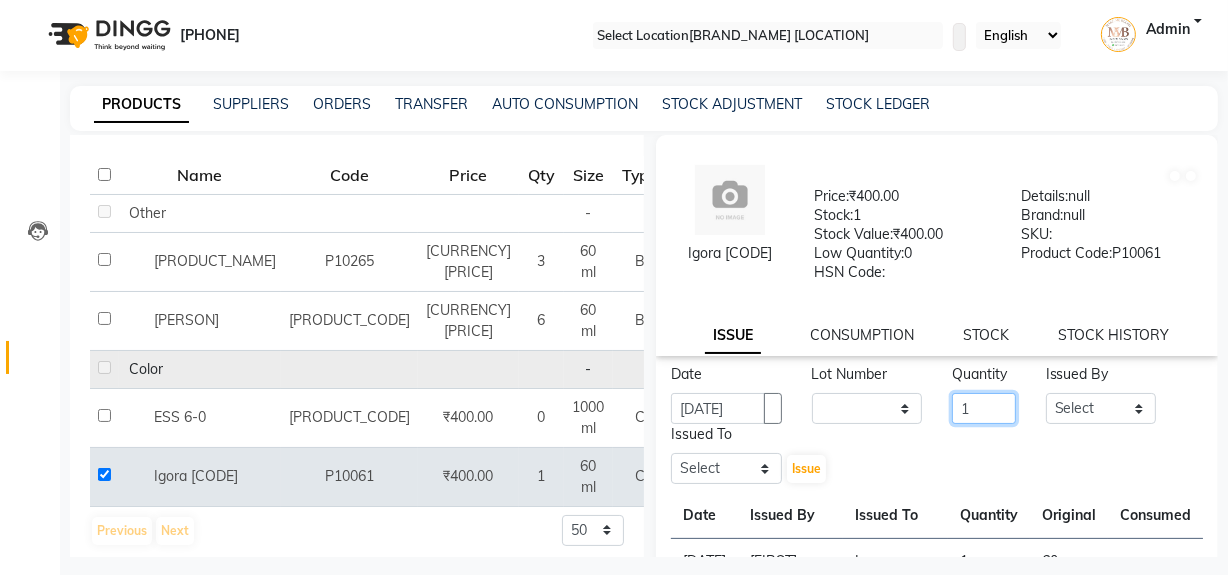 type on "1" 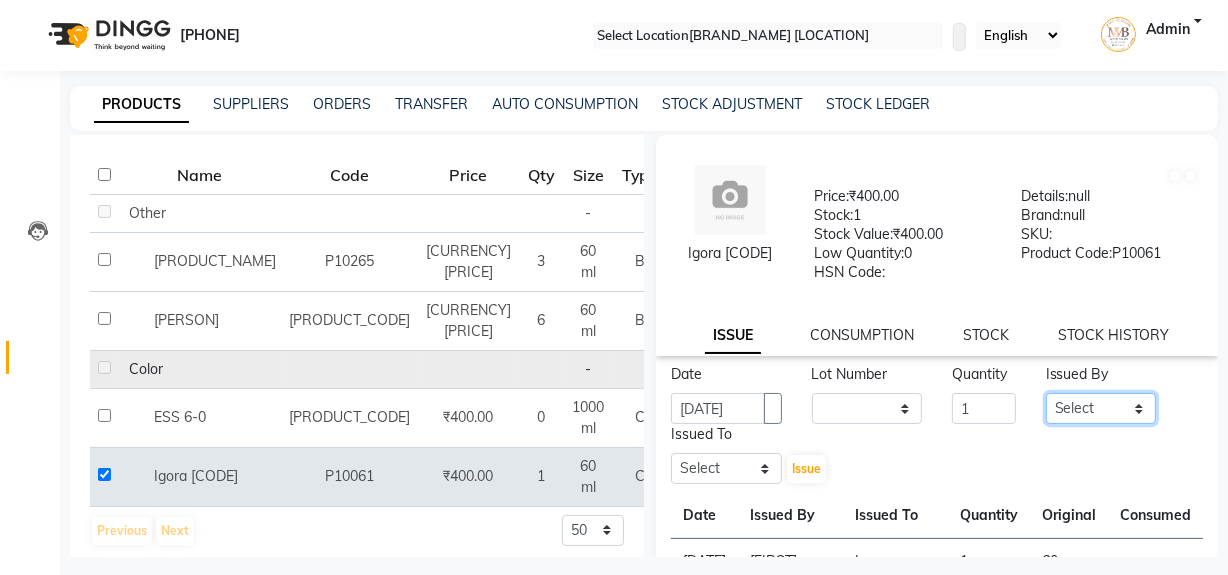 click on "Select [LAST] [LAST] [LAST] [LAST] [LAST] [LAST] [LAST] [LAST] [LAST]" at bounding box center [1101, 408] 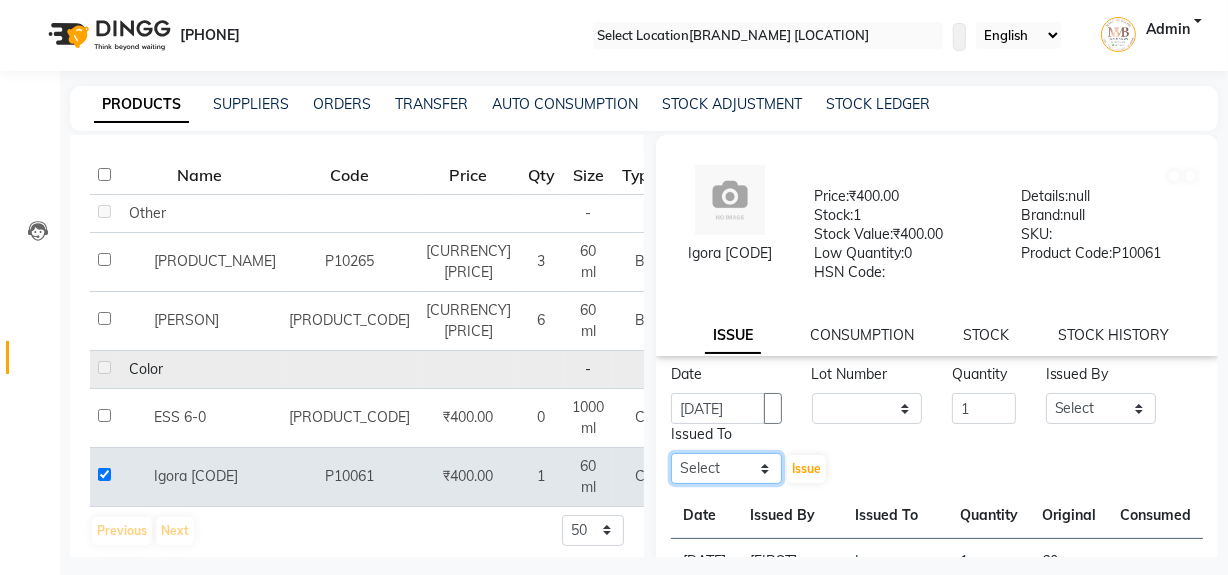 click on "Select [LAST] [LAST] [LAST] [LAST] [LAST] [LAST] [LAST] [LAST] [LAST]" at bounding box center (726, 468) 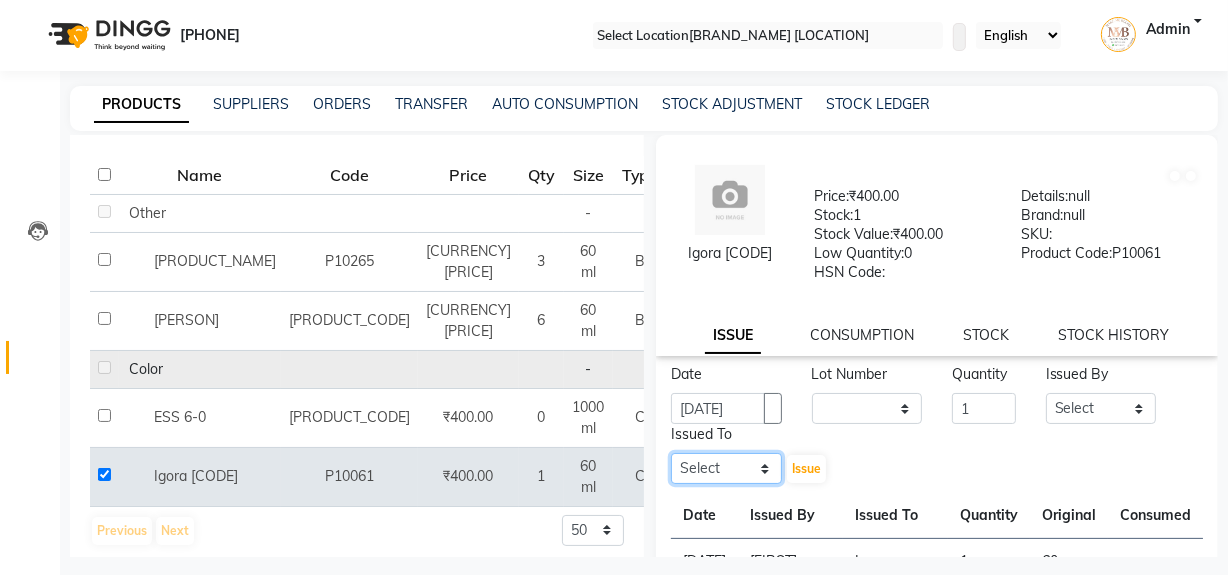 select on "[NUMBER]" 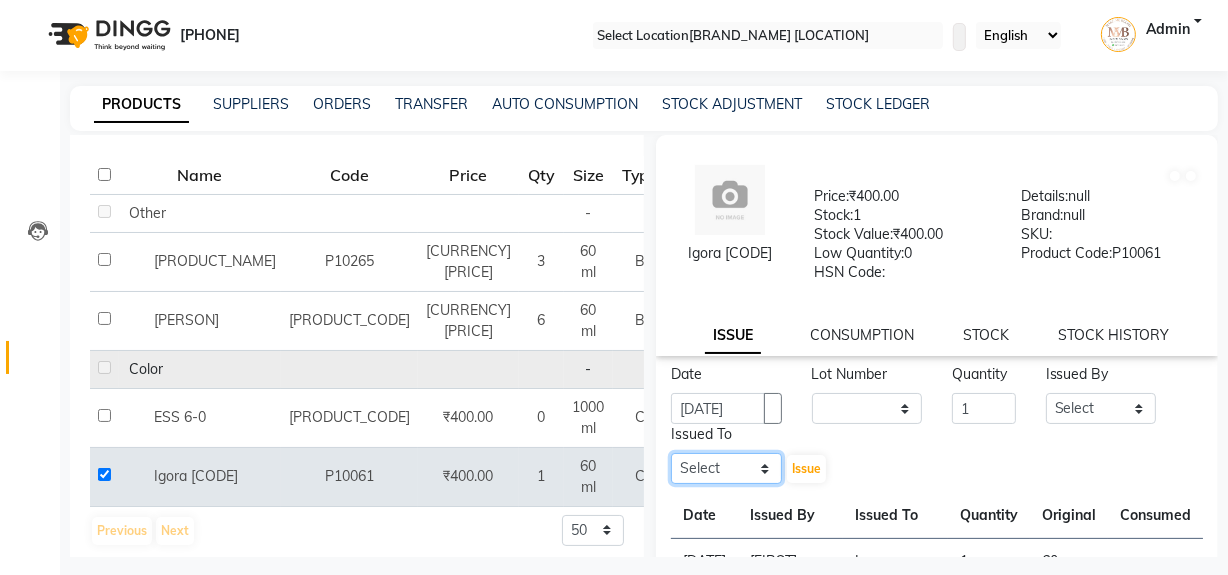 click on "Select [LAST] [LAST] [LAST] [LAST] [LAST] [LAST] [LAST] [LAST] [LAST]" at bounding box center [726, 468] 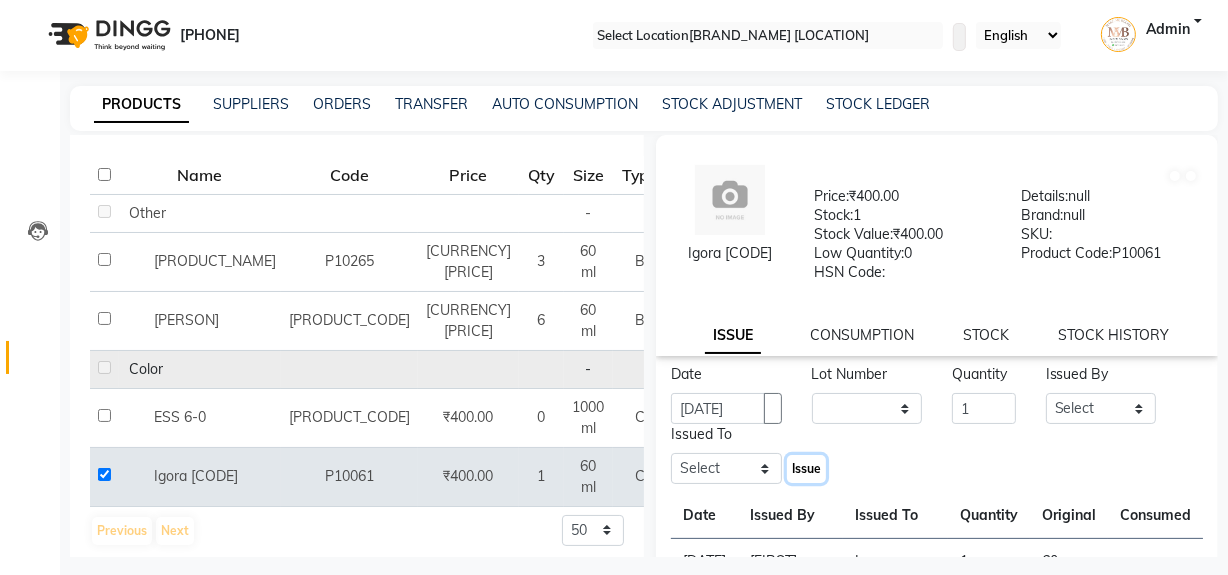 click on "Issue" at bounding box center [806, 468] 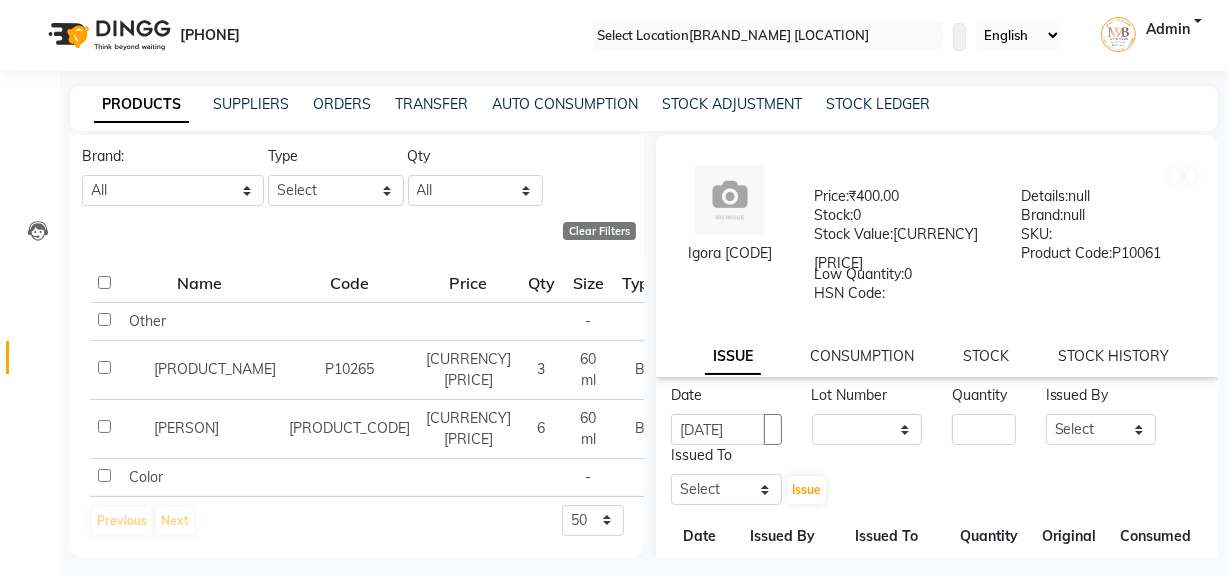 scroll, scrollTop: 0, scrollLeft: 0, axis: both 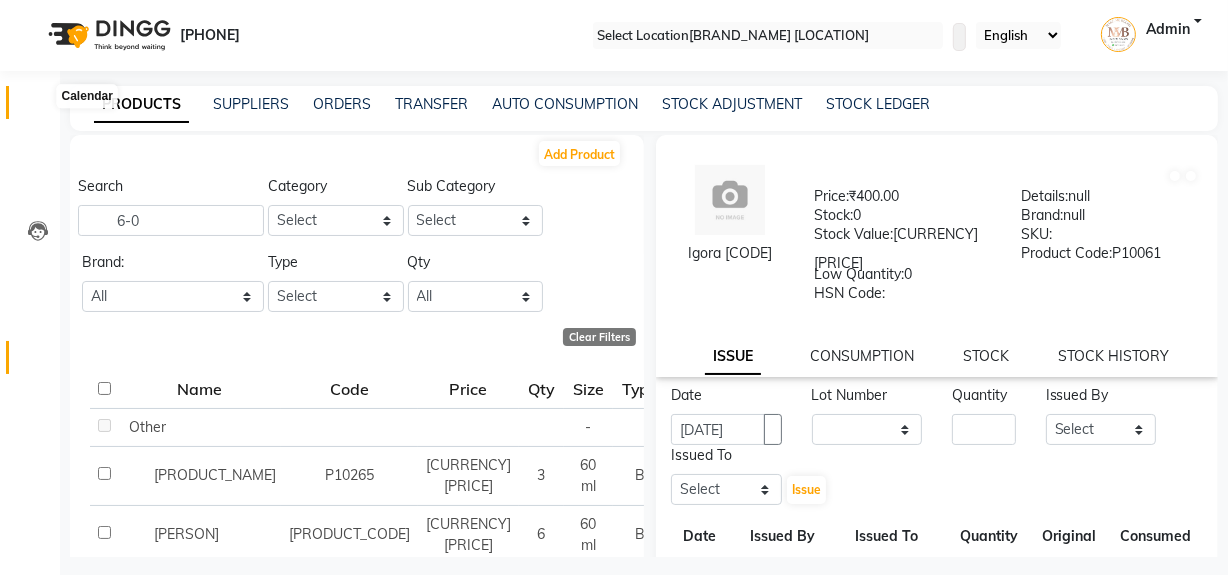 click at bounding box center [38, 107] 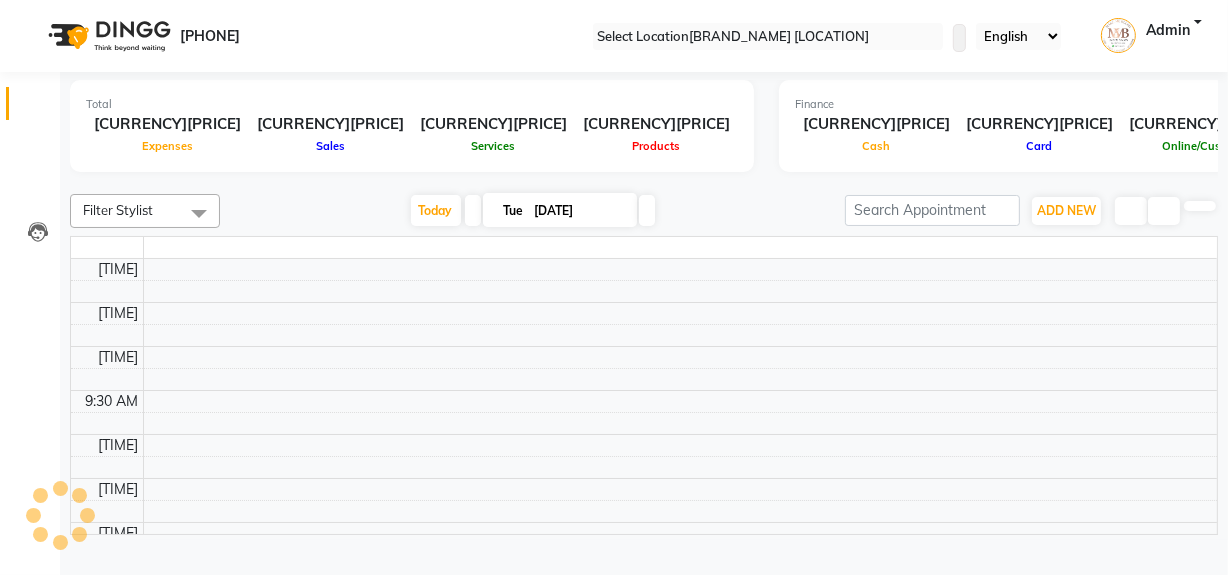 scroll, scrollTop: 0, scrollLeft: 0, axis: both 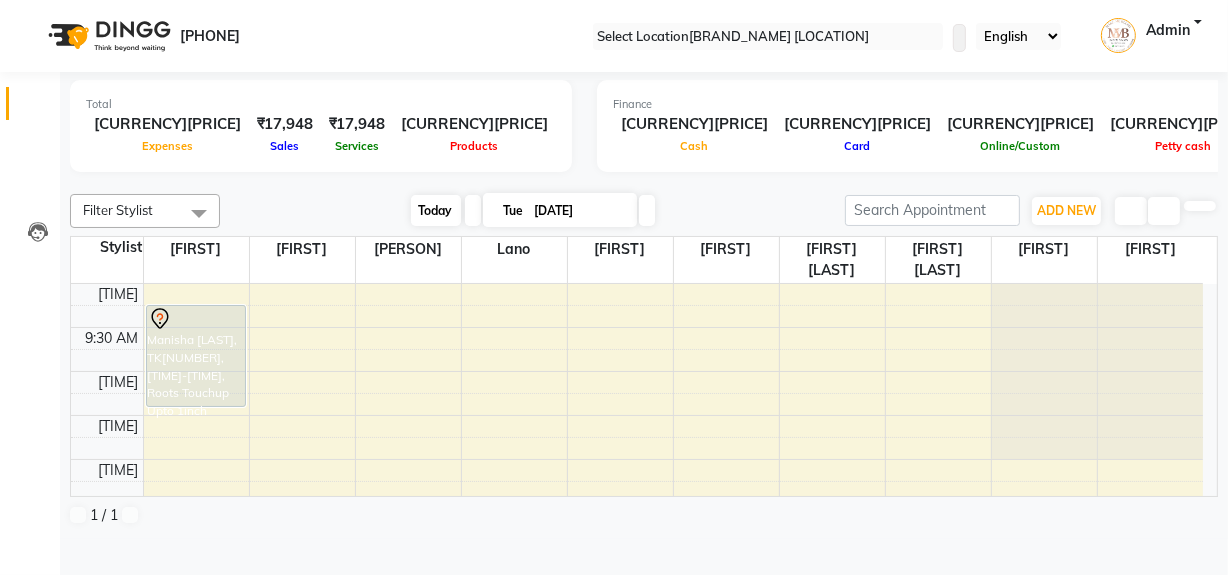 click on "Today" at bounding box center [436, 210] 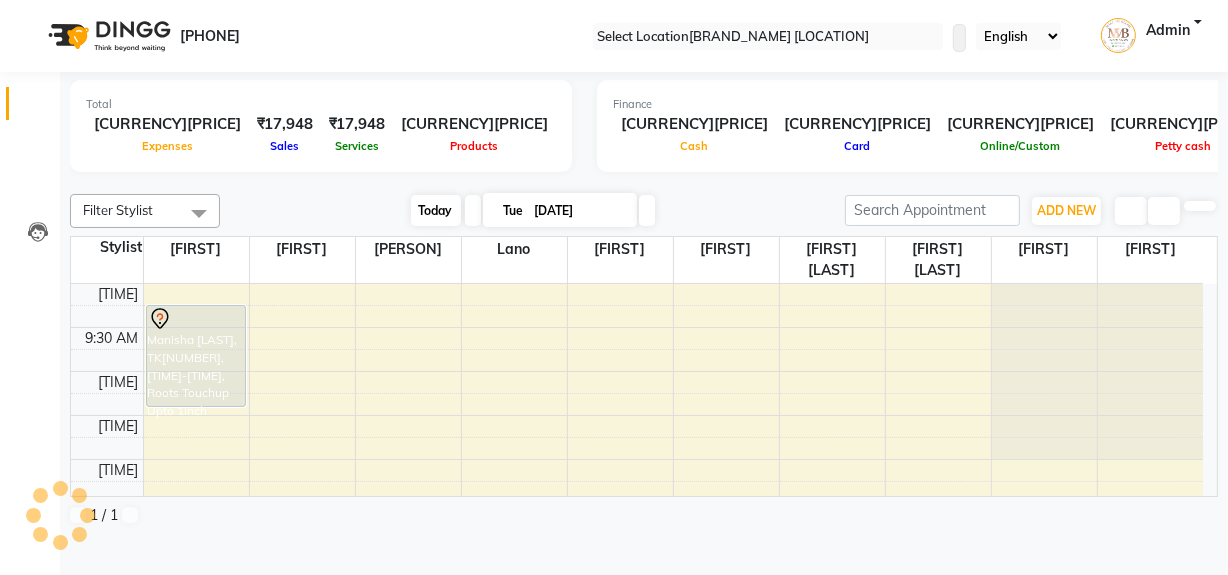 scroll, scrollTop: 701, scrollLeft: 0, axis: vertical 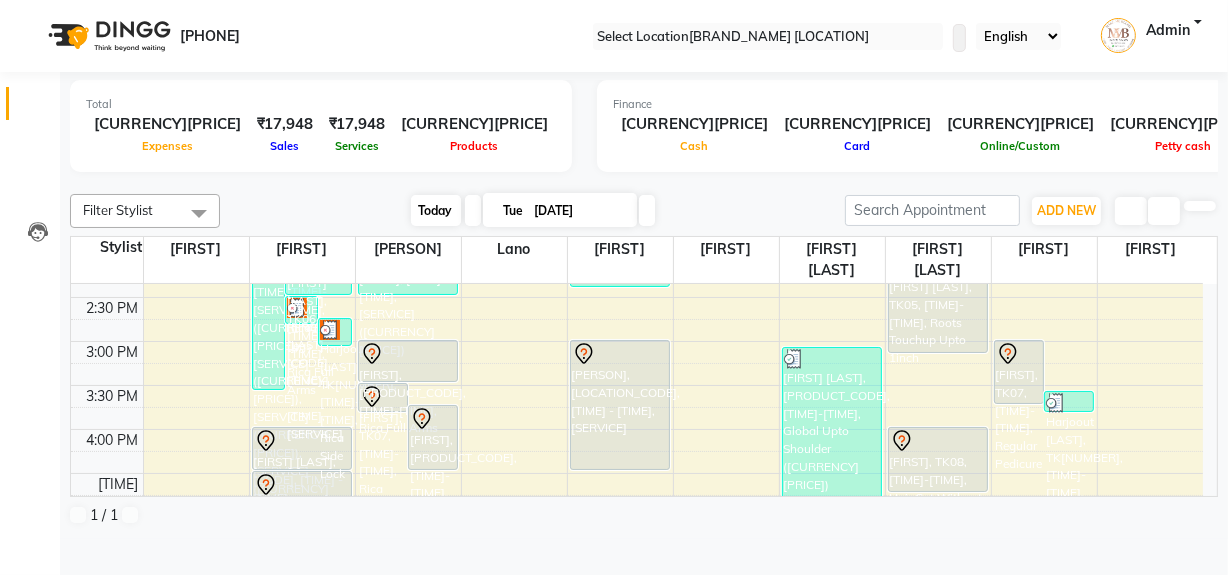 click on "Today" at bounding box center (436, 210) 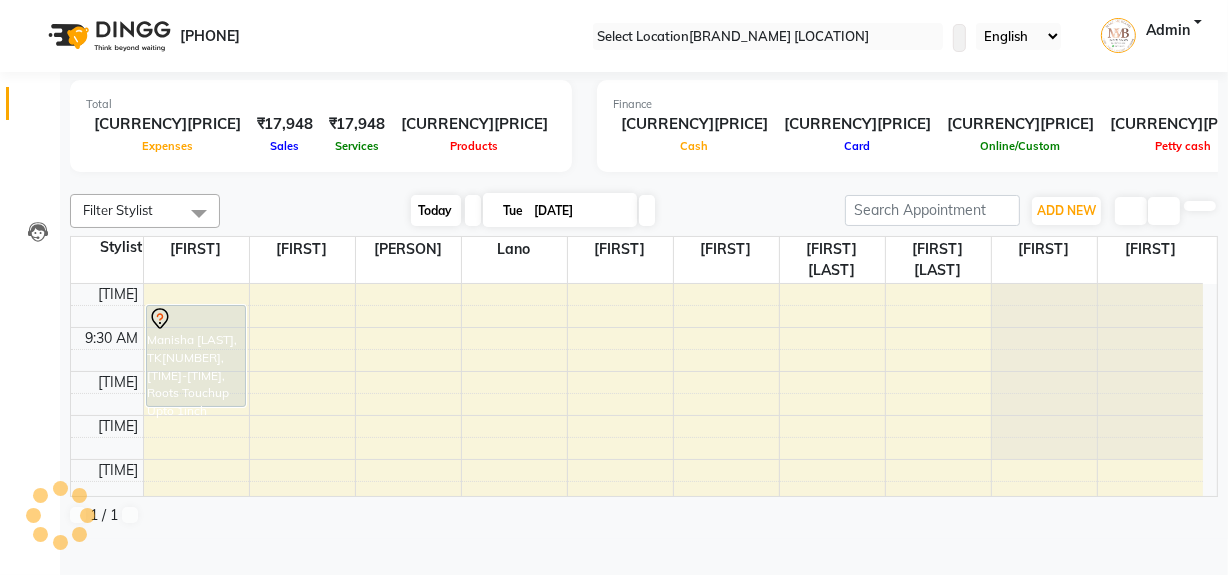 scroll, scrollTop: 701, scrollLeft: 0, axis: vertical 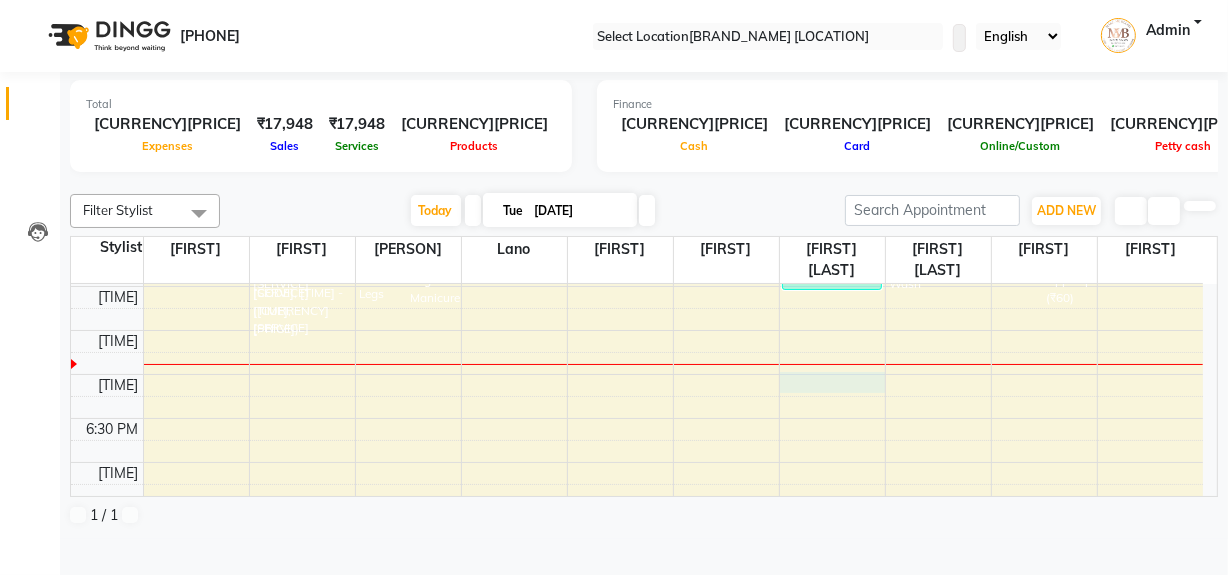 click on "[PERSON], [LOCATION_CODE], [TIME] - [TIME], [SERVICE]      [PERSON], [LOCATION_CODE], [TIME] - [TIME], [SERVICE], [SERVICE] (₹700), [SERVICE] (₹450), [SERVICE] (₹300), [SERVICE] (₹200), [SERVICE] (₹500)     [PERSON], [LOCATION_CODE], [TIME] - [TIME], [SERVICE]     [PERSON], [LOCATION_CODE], [TIME] - [TIME], [SERVICE]     [PERSON], [LOCATION_CODE], [TIME] - [TIME], [SERVICE]     [PERSON], [LOCATION_CODE], [TIME] - [TIME], [SERVICE]     [PERSON], [LOCATION_CODE], [TIME] - [TIME], [SERVICE] (₹900)     [PERSON], [LOCATION_CODE], [TIME] - [TIME], [SERVICE]              [PERSON], [LOCATION_CODE], [TIME] - [TIME], [SERVICE]             [PERSON], [LOCATION_CODE], [TIME] - [TIME], [SERVICE]             [PERSON], [LOCATION_CODE], [TIME] - [TIME], [SERVICE]" at bounding box center (637, 110) 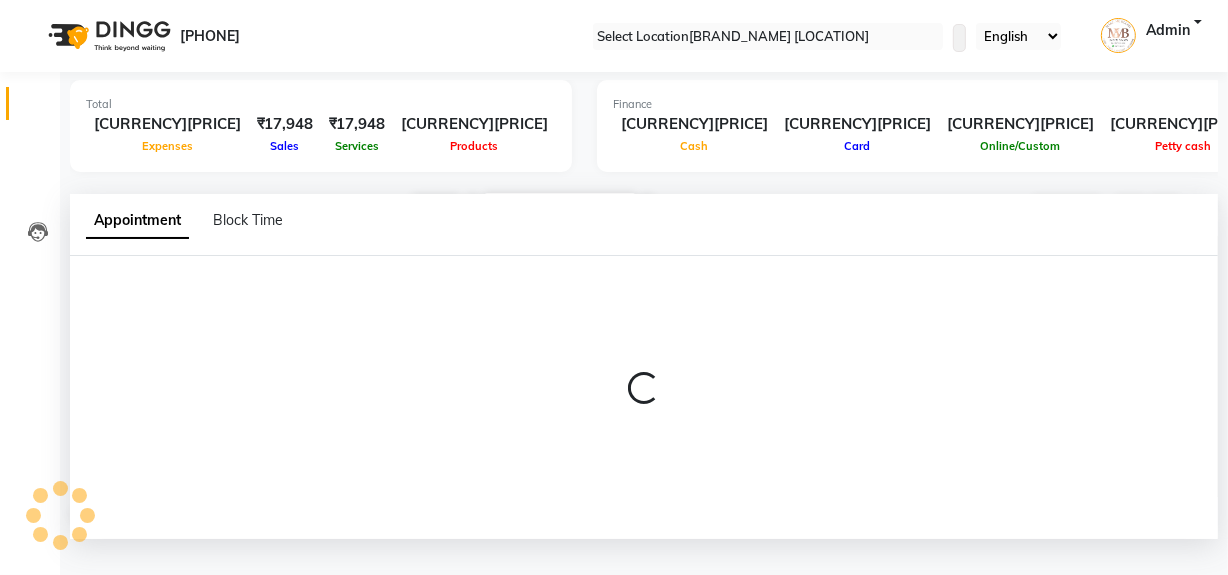 scroll, scrollTop: 0, scrollLeft: 0, axis: both 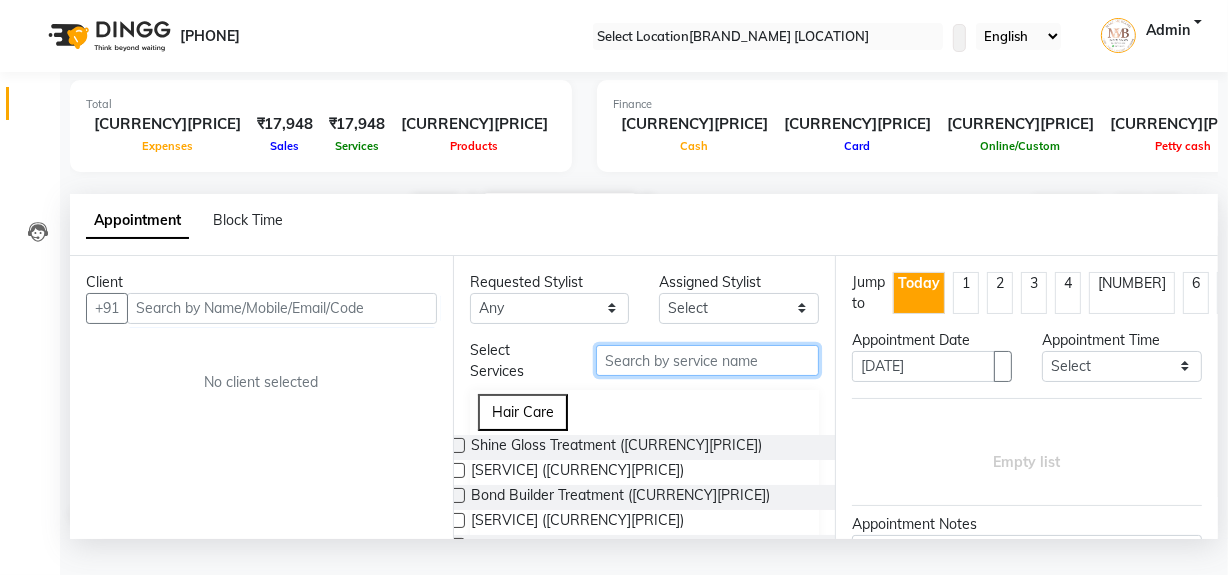 click at bounding box center [707, 360] 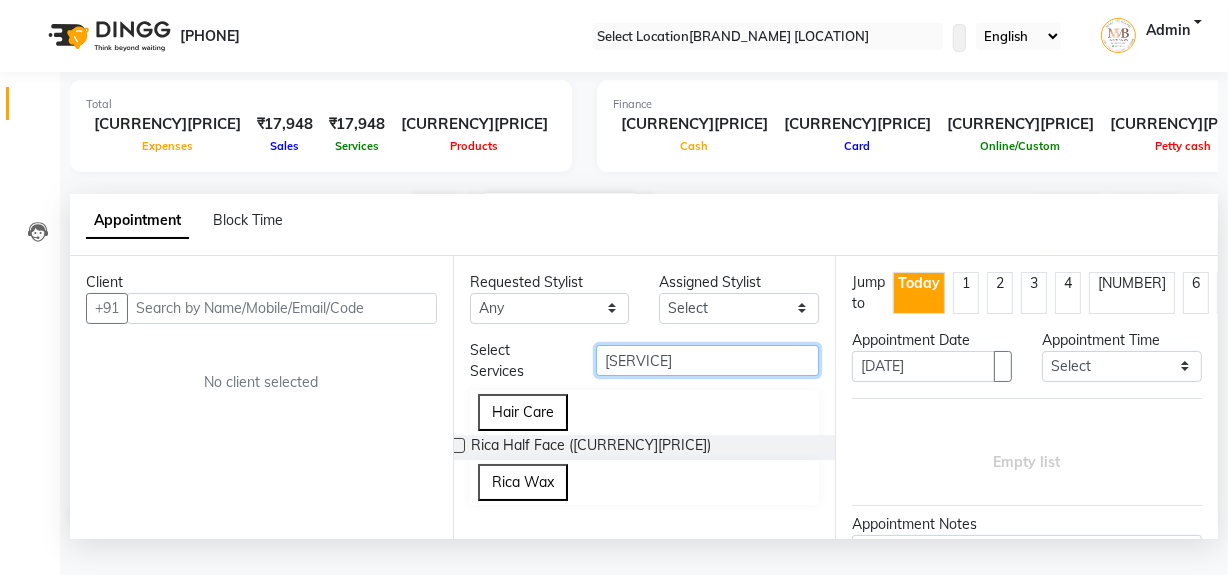 scroll, scrollTop: 235, scrollLeft: 0, axis: vertical 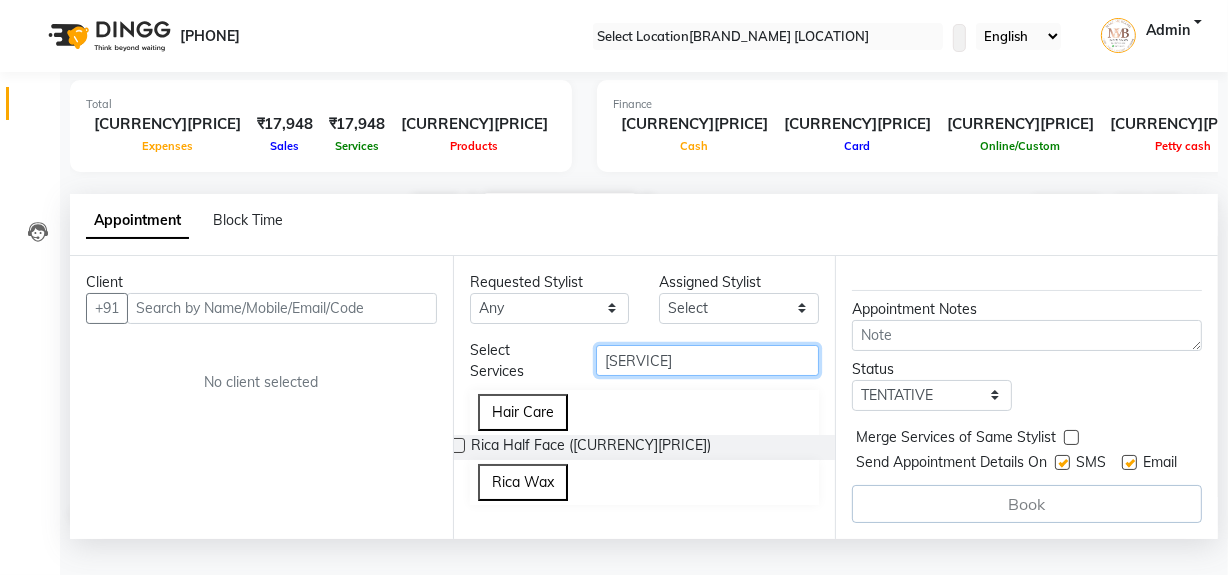 type on "[SERVICE]" 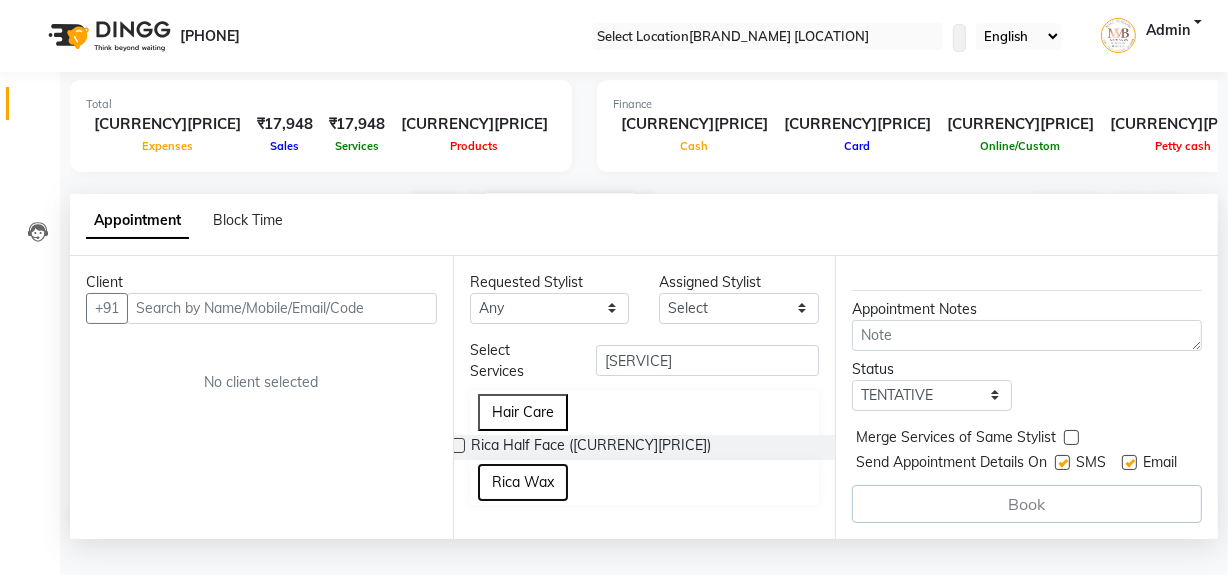 click on "Rica Wax" at bounding box center (523, 482) 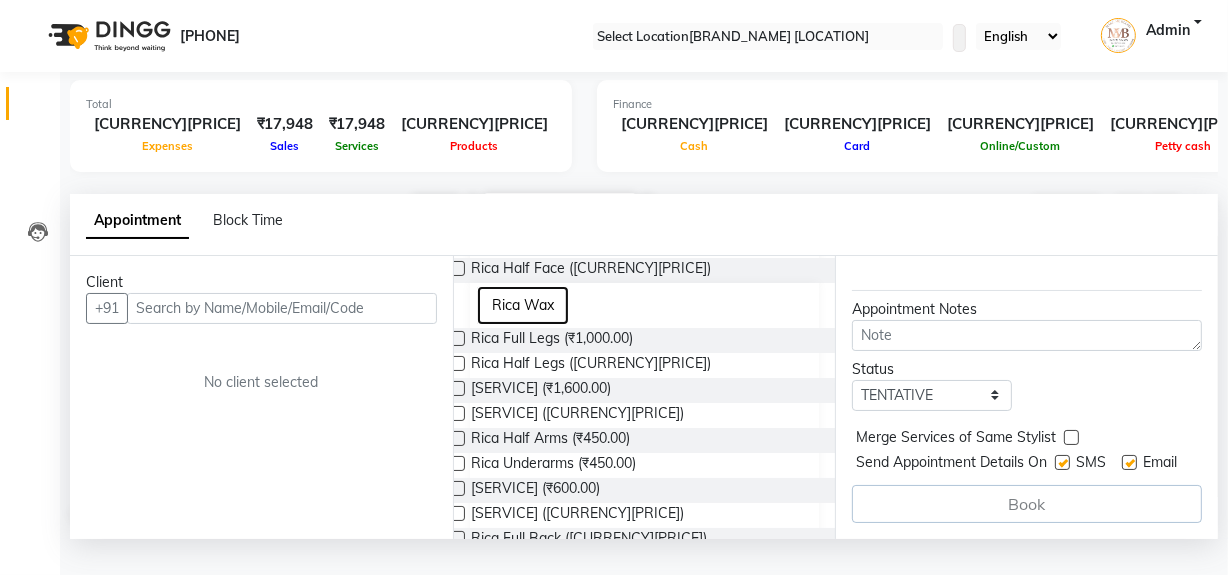 scroll, scrollTop: 192, scrollLeft: 0, axis: vertical 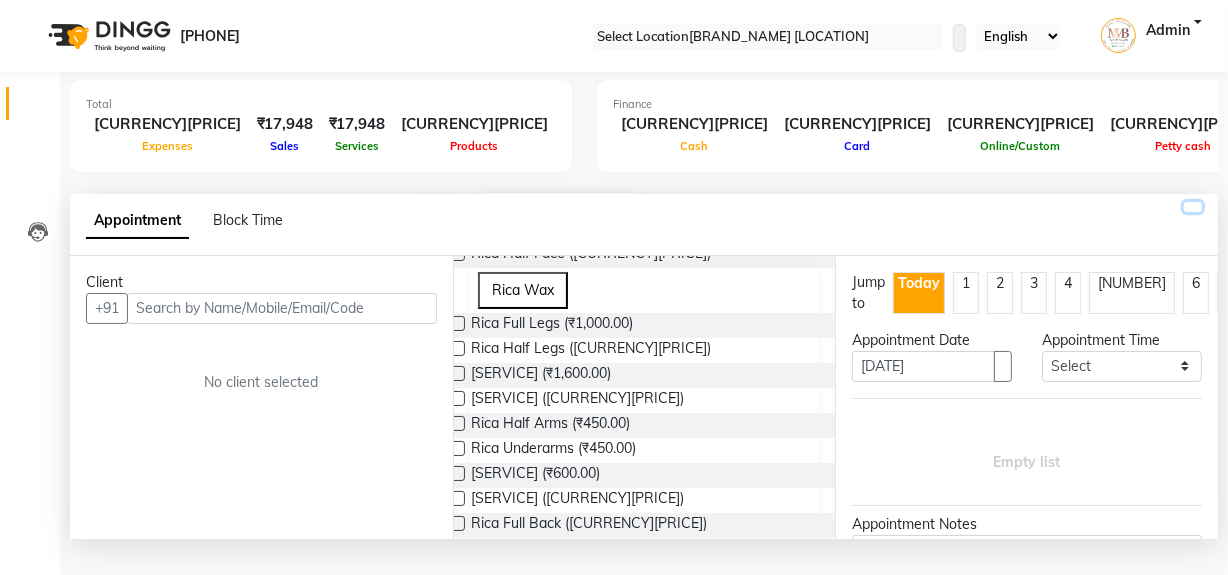 click at bounding box center [1193, 207] 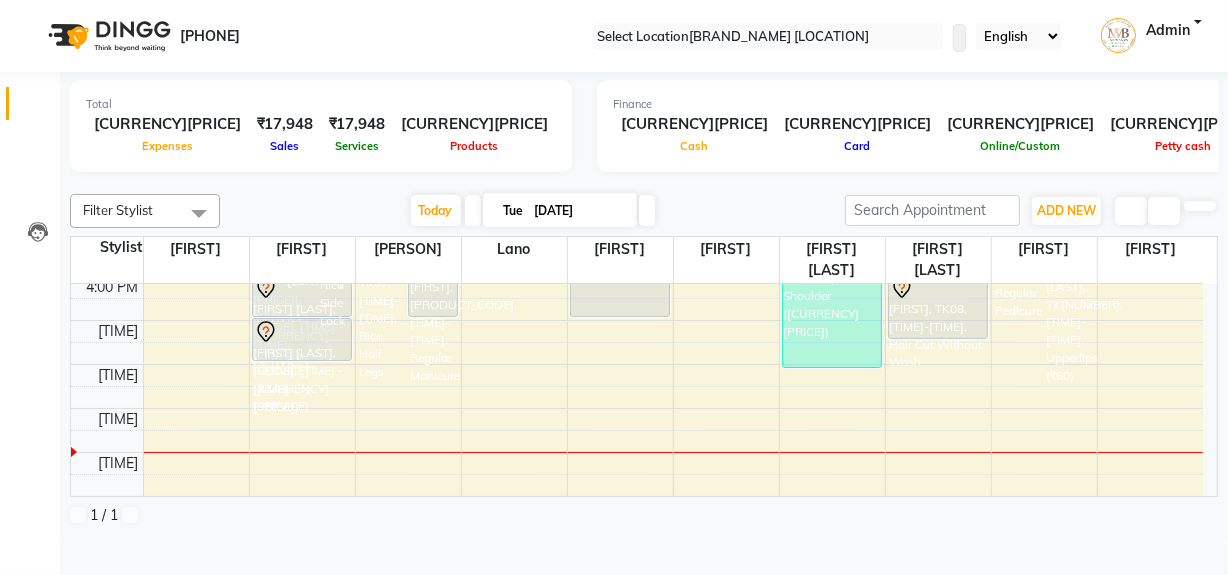 scroll, scrollTop: 592, scrollLeft: 0, axis: vertical 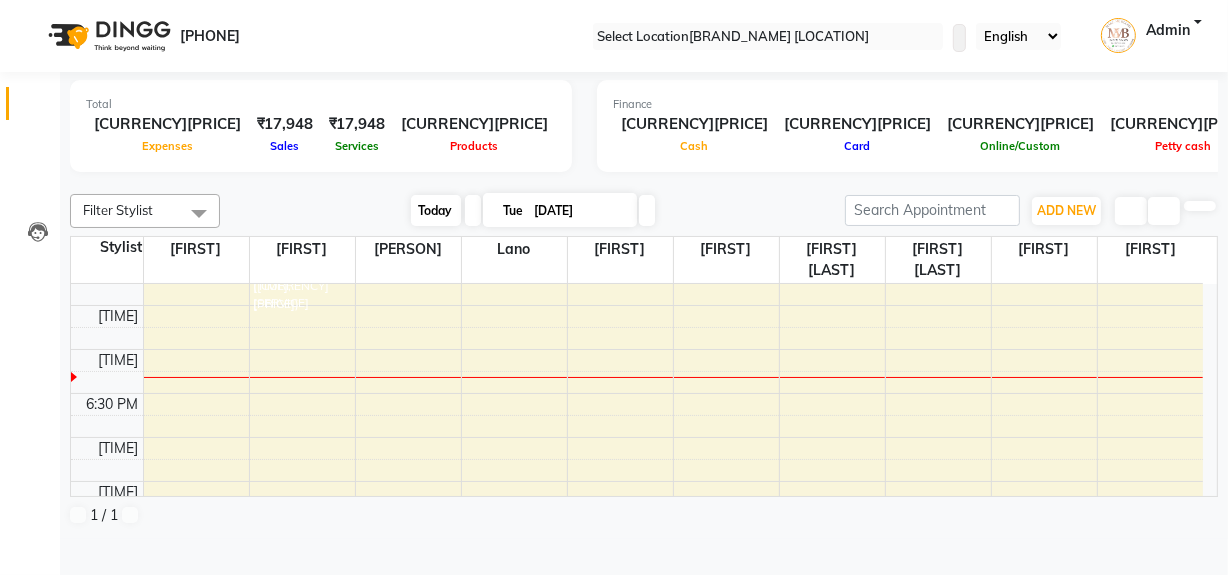 click on "Today" at bounding box center [436, 210] 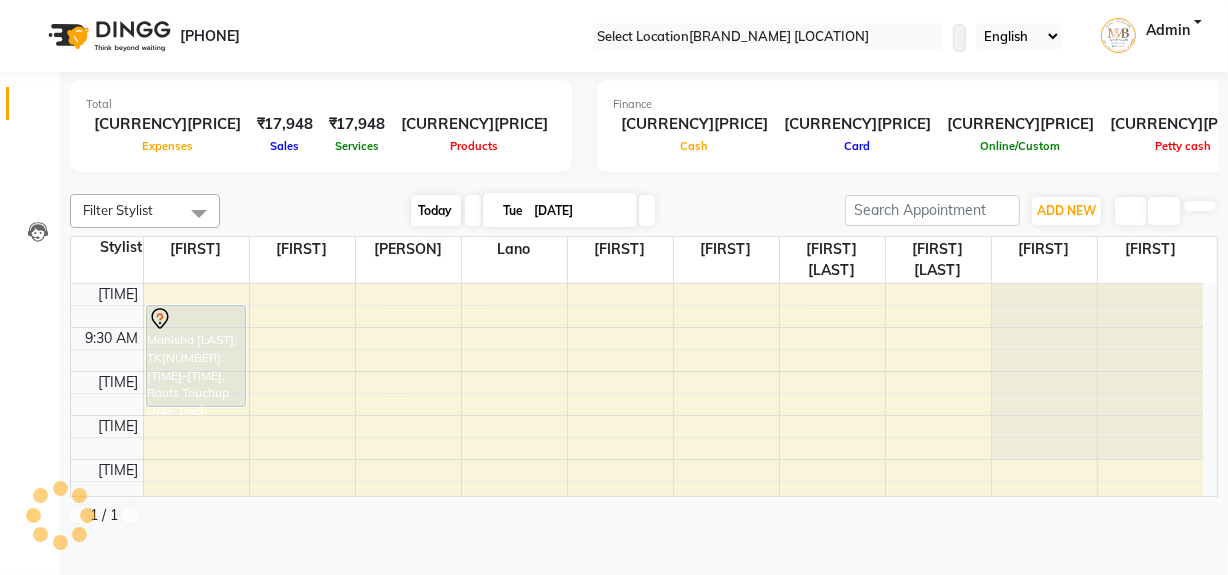 scroll, scrollTop: 790, scrollLeft: 0, axis: vertical 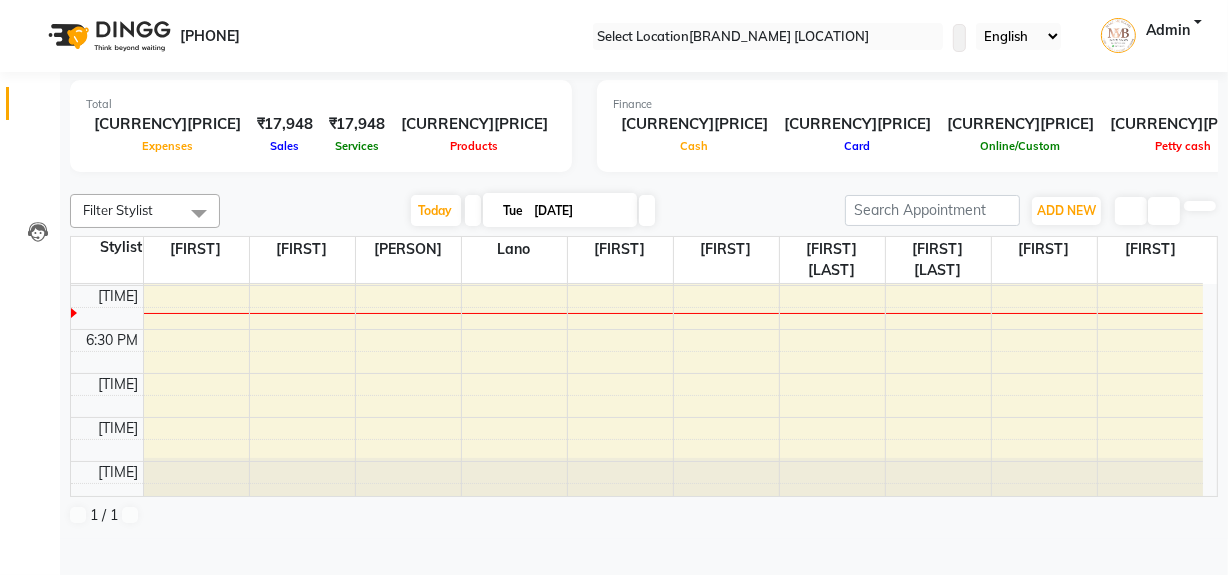 click on "Today [DAY] [DD]-[MM]-[YYYY]" at bounding box center (533, 211) 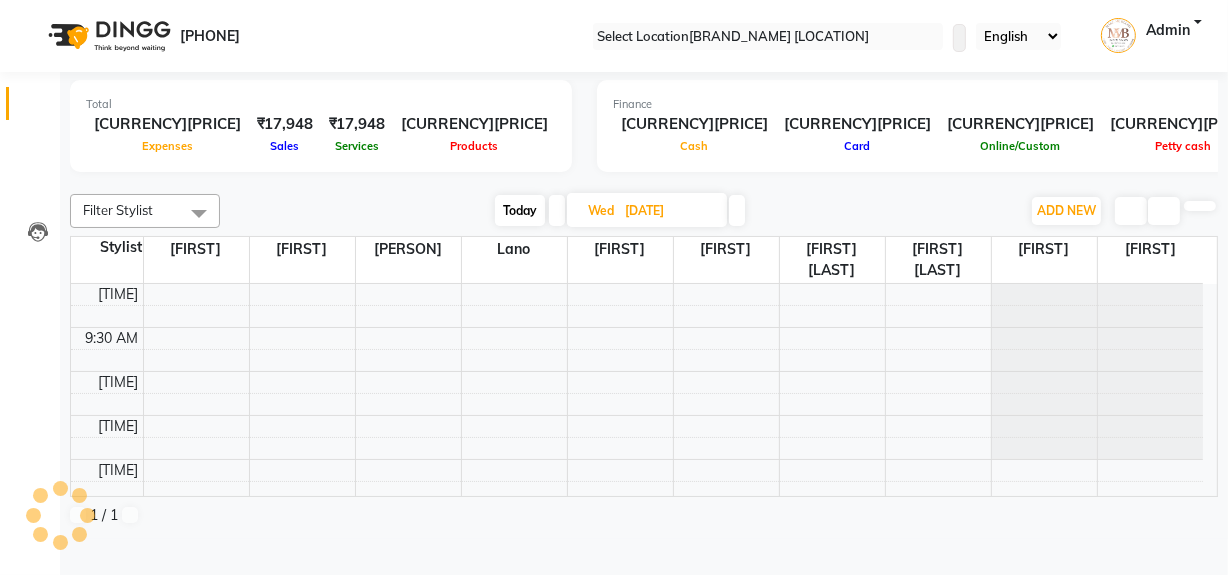 scroll, scrollTop: 790, scrollLeft: 0, axis: vertical 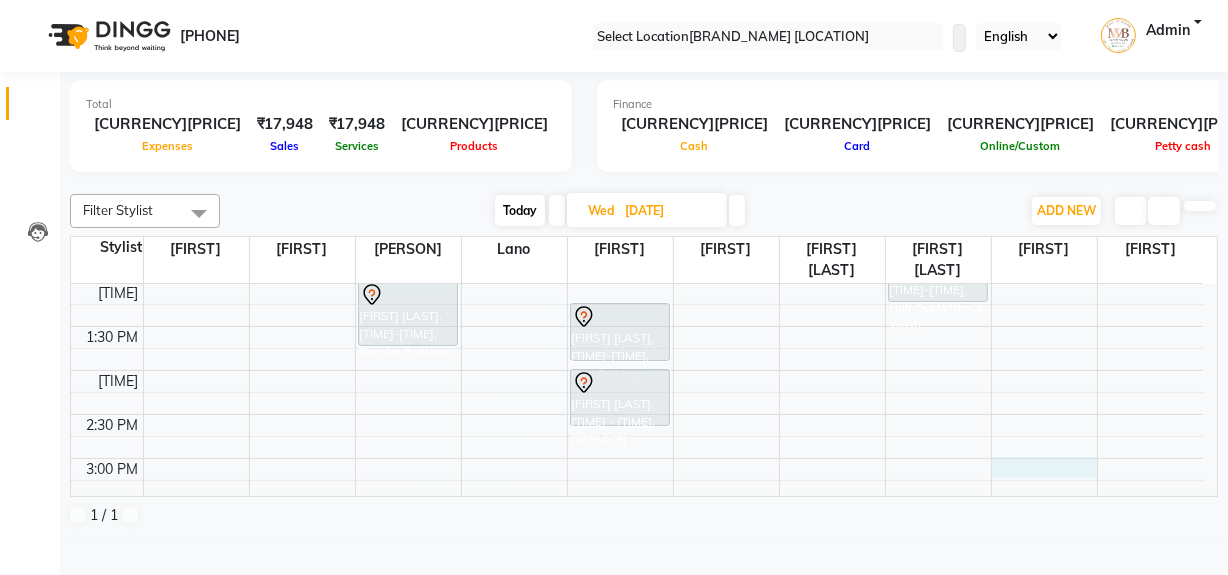 click on "[TIME] [TIME] [TIME] [TIME] [TIME] [TIME] [TIME] [TIME] [TIME] [TIME] [TIME] [TIME] [TIME] [TIME] [TIME] [TIME] [TIME] [TIME] [TIME] [TIME] [TIME] [TIME] [TIME] [TIME]             [PERSON], [TIME] - [TIME], [SERVICE]             [PERSON], [TIME] - [TIME], [SERVICE]              [PERSON], [TIME] - [TIME], [SERVICE]              [PERSON], [TIME] - [TIME], [SERVICE]             [PERSON], [TIME] - [TIME], [SERVICE]" at bounding box center [637, 458] 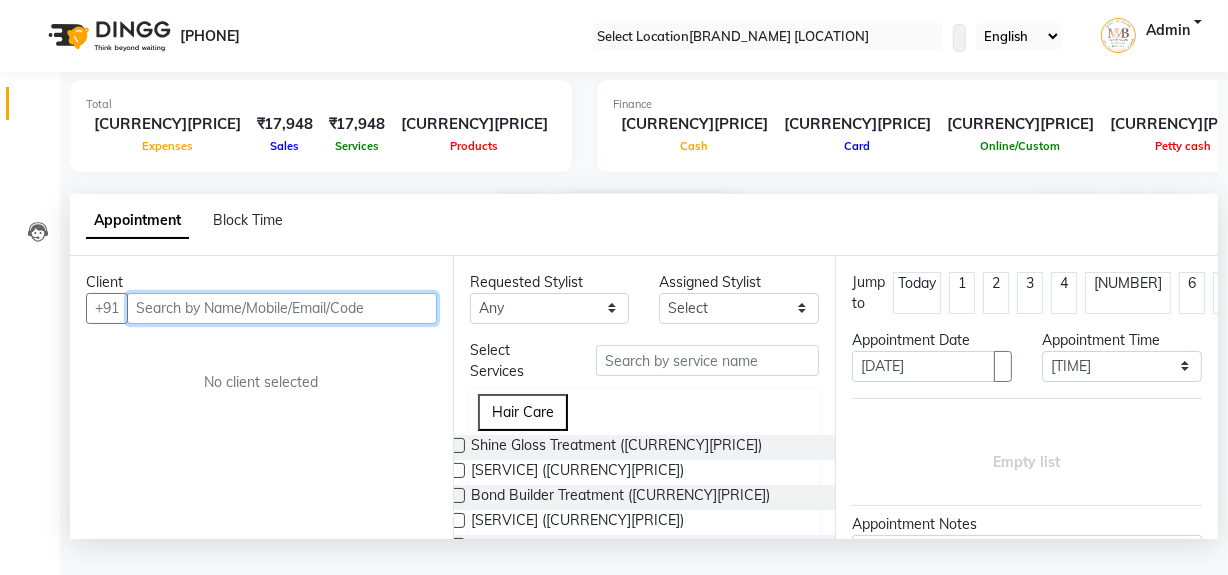 click at bounding box center [282, 308] 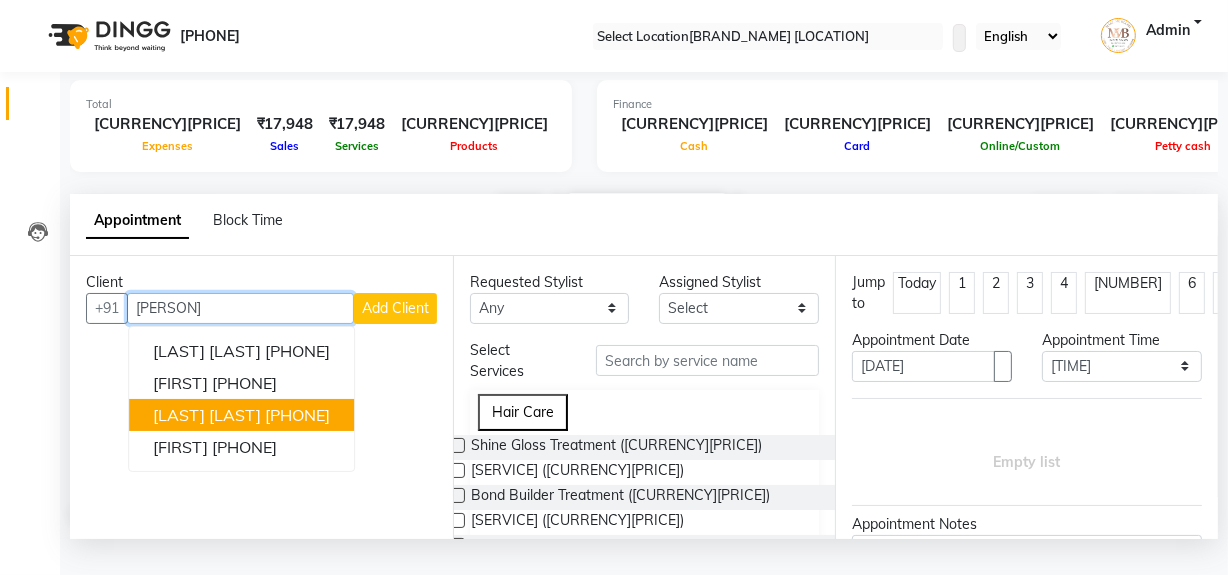 click on "[LAST] [LAST]" at bounding box center [207, 415] 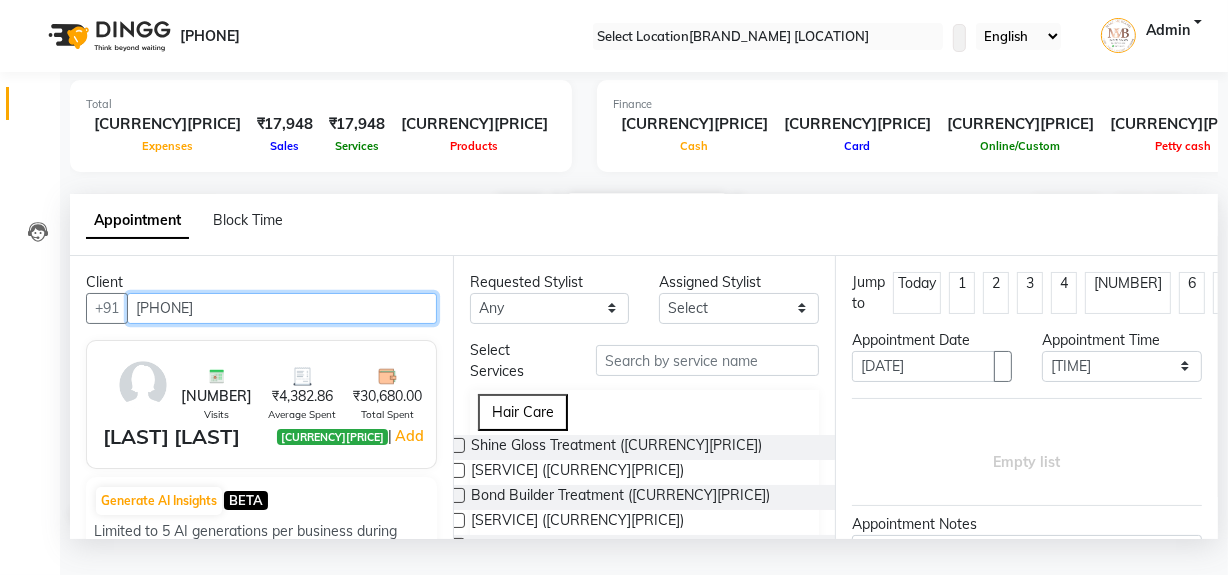 type on "[PHONE]" 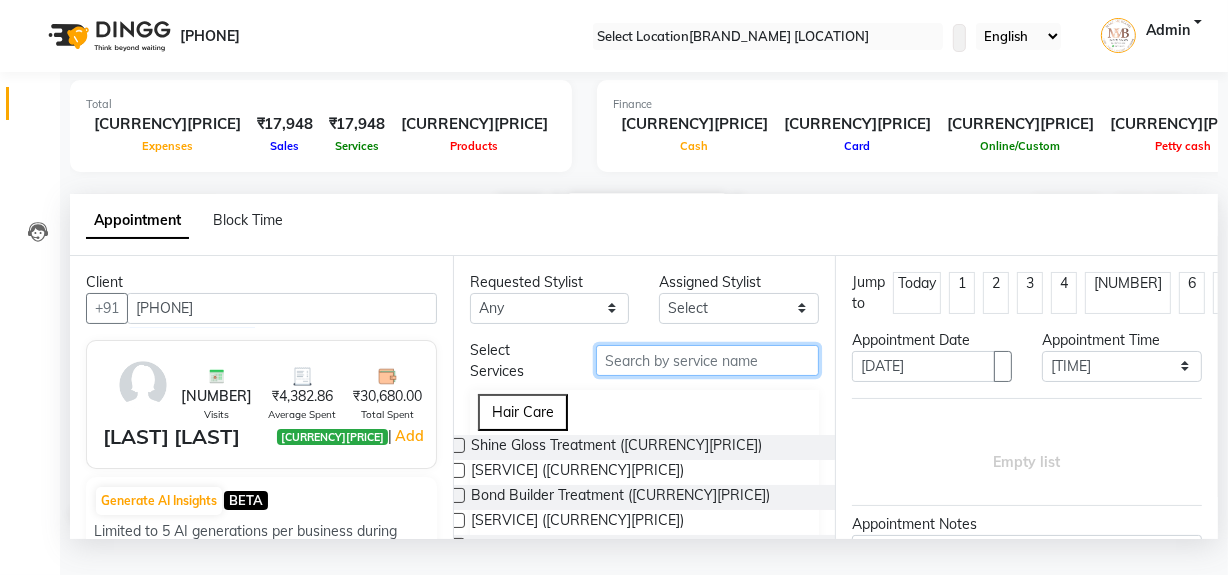 click at bounding box center [707, 360] 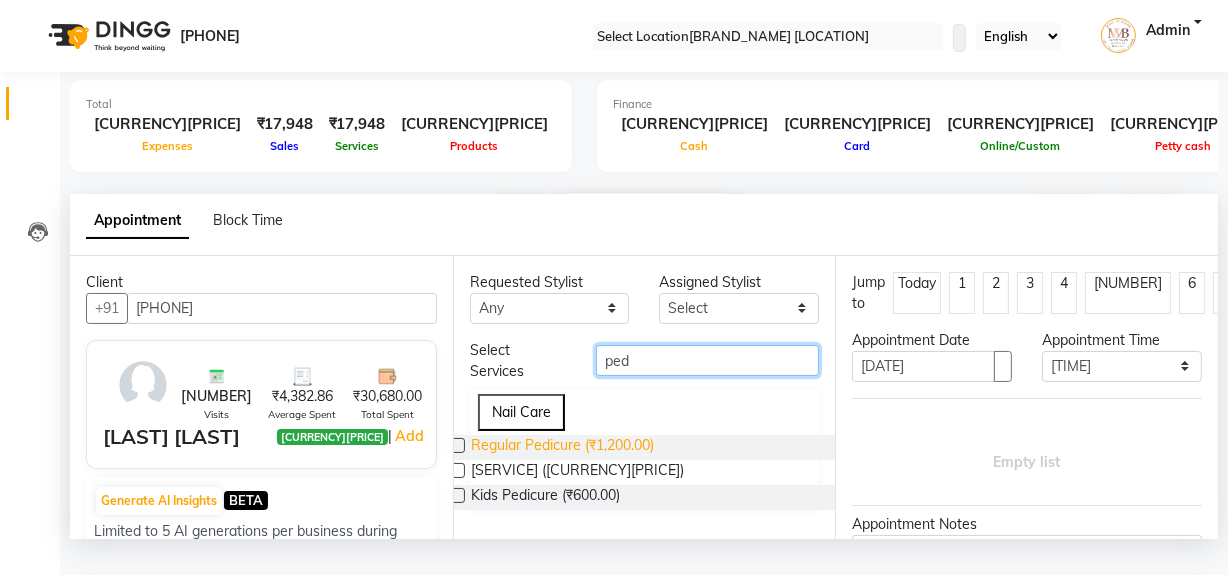 type on "ped" 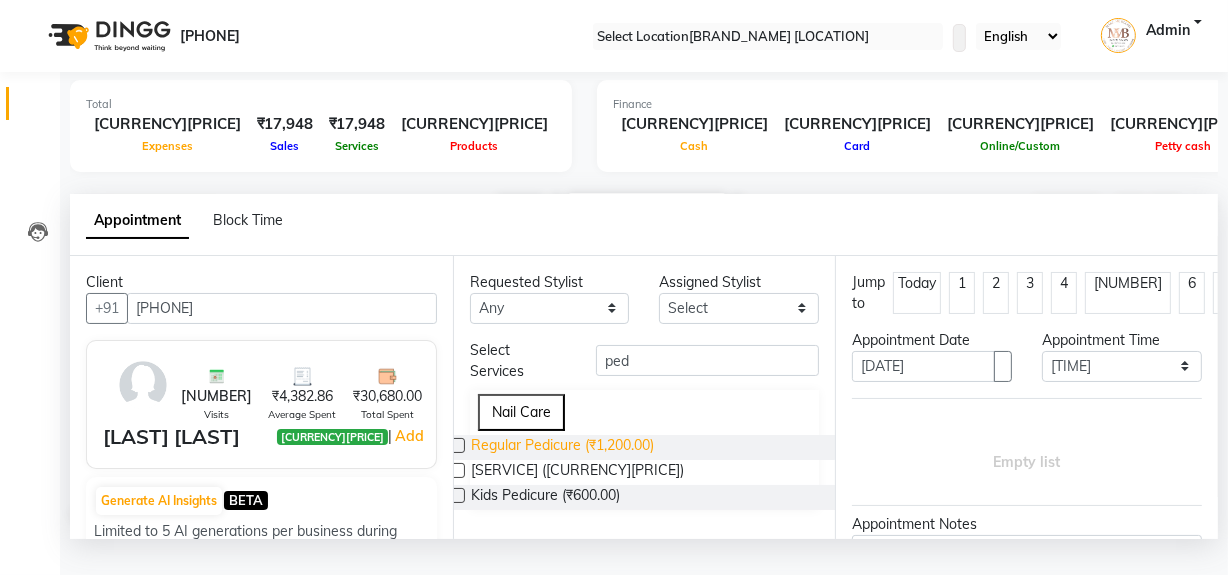 click on "Regular Pedicure  (₹1,200.00)" at bounding box center (562, 447) 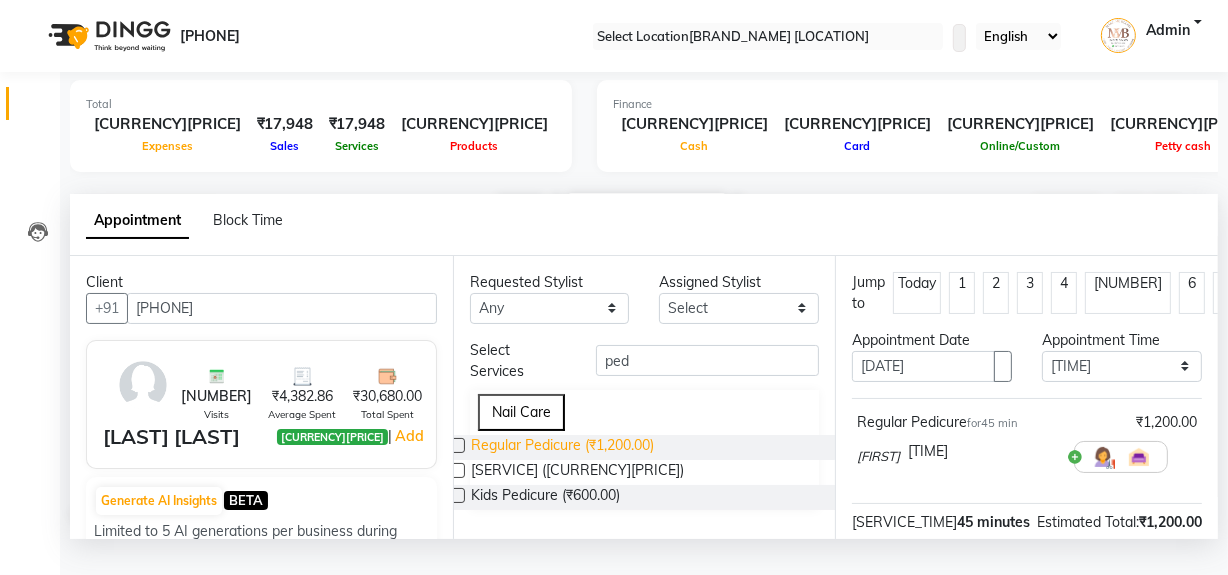 click on "Regular Pedicure  (₹1,200.00)" at bounding box center [562, 447] 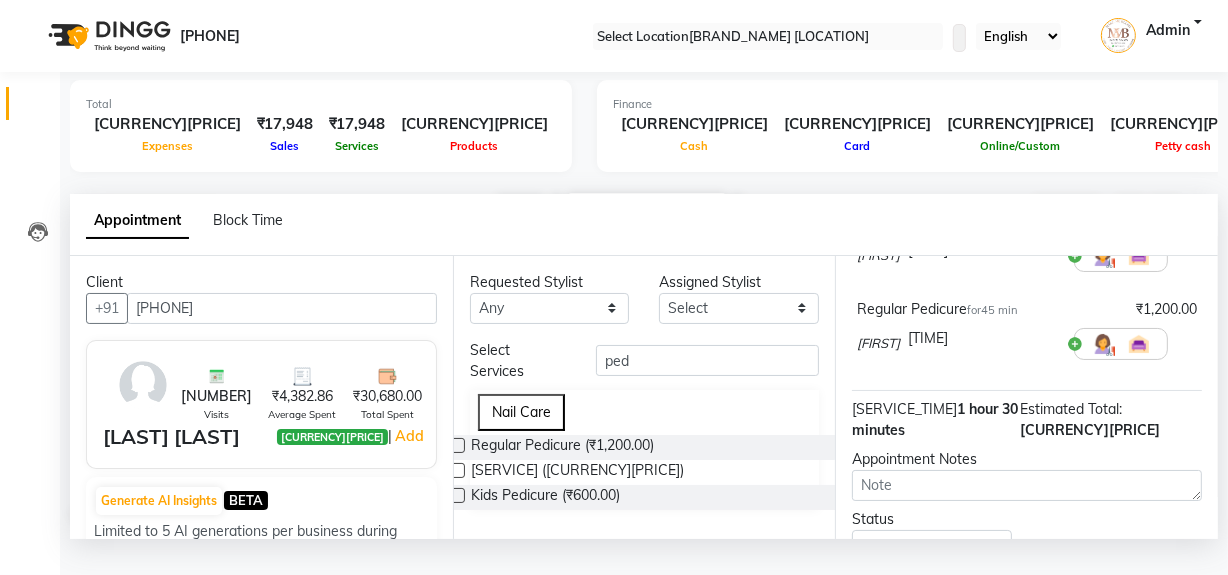 scroll, scrollTop: 235, scrollLeft: 0, axis: vertical 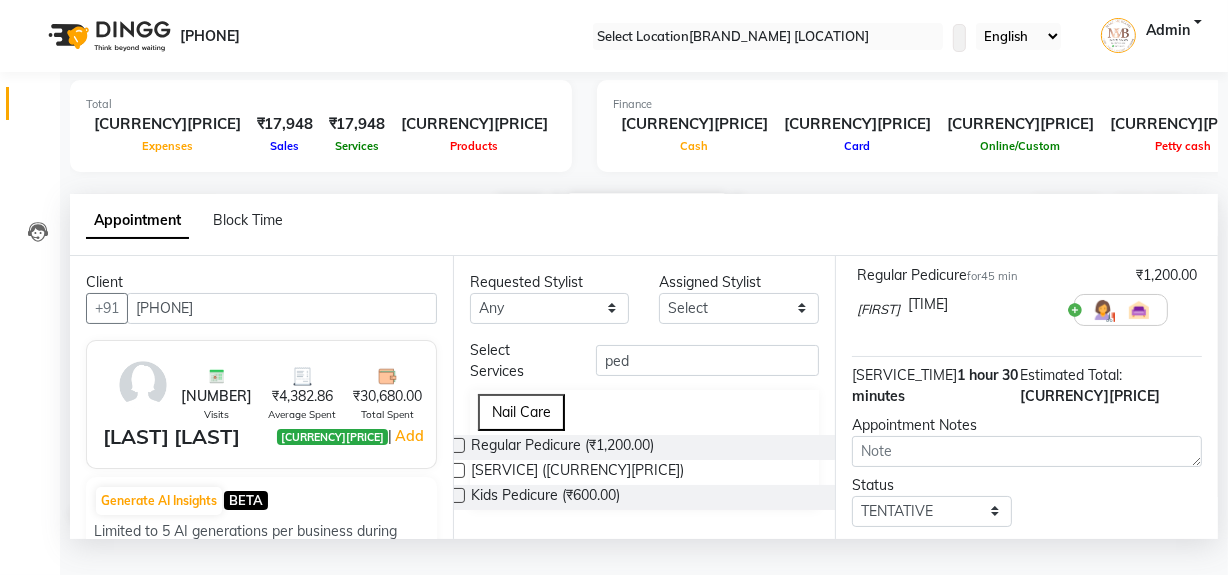 click on "[FIRST] x [TIME]" at bounding box center (1027, 222) 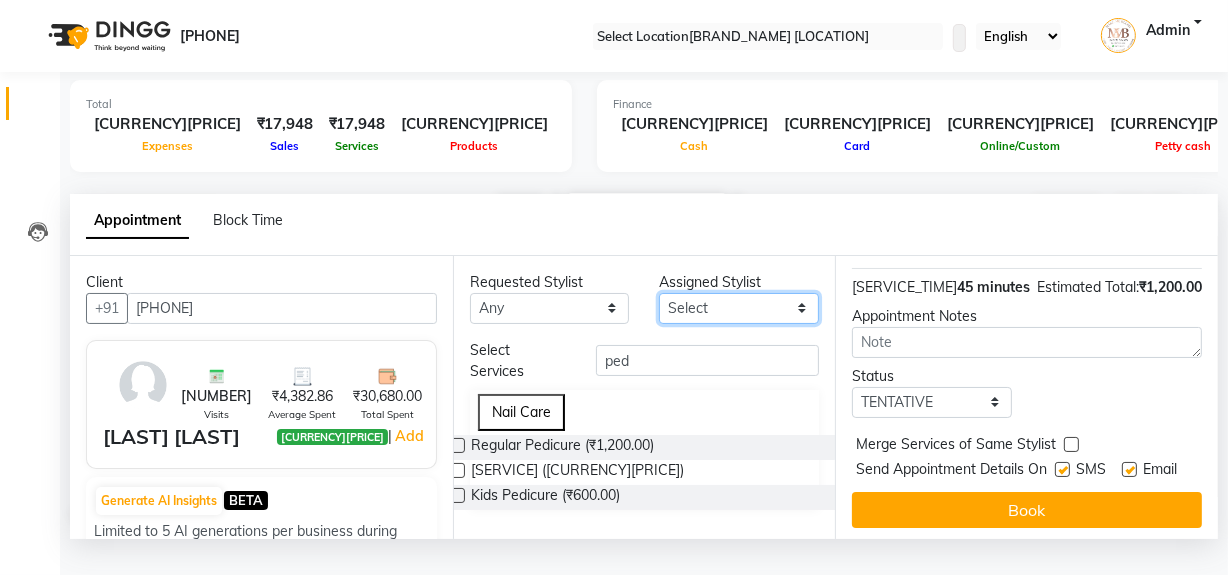 click on "Select [LAST] [LAST] [LAST] [LAST] [LAST] [LAST] [LAST] [LAST] [LAST]" at bounding box center [550, 308] 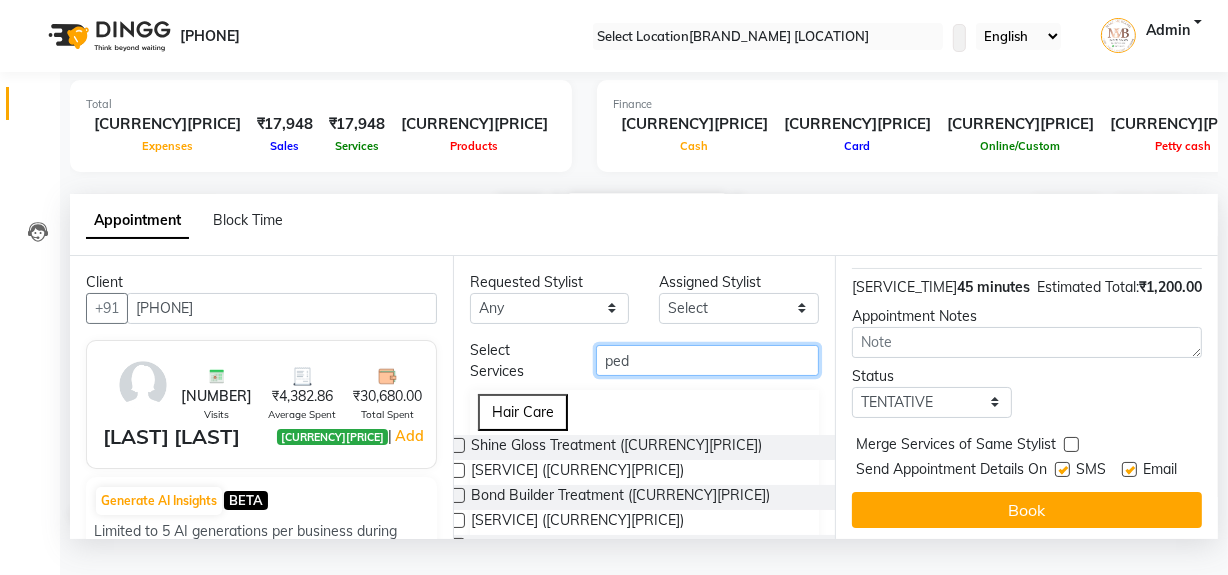click on "ped" at bounding box center (707, 360) 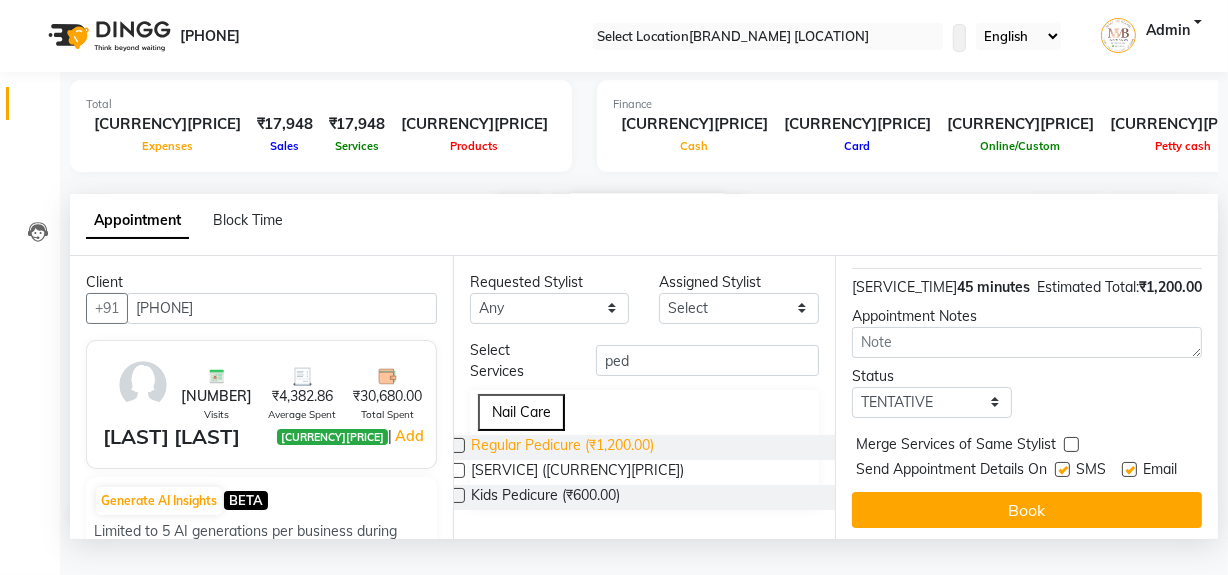 click on "Regular Pedicure  (₹1,200.00)" at bounding box center (562, 447) 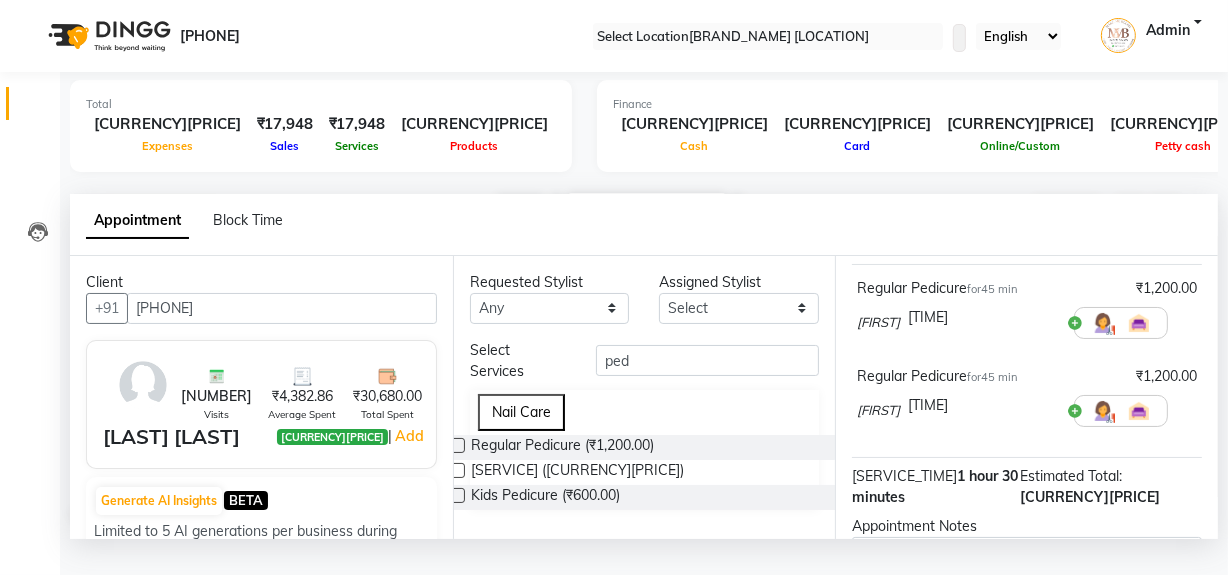 scroll, scrollTop: 90, scrollLeft: 0, axis: vertical 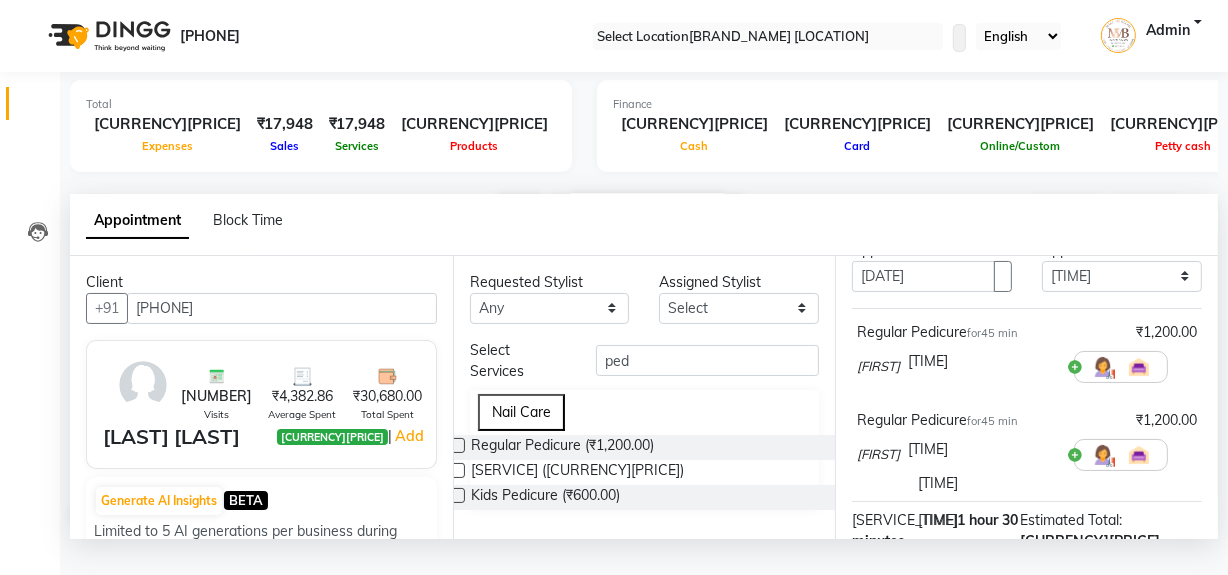 click at bounding box center (1058, 461) 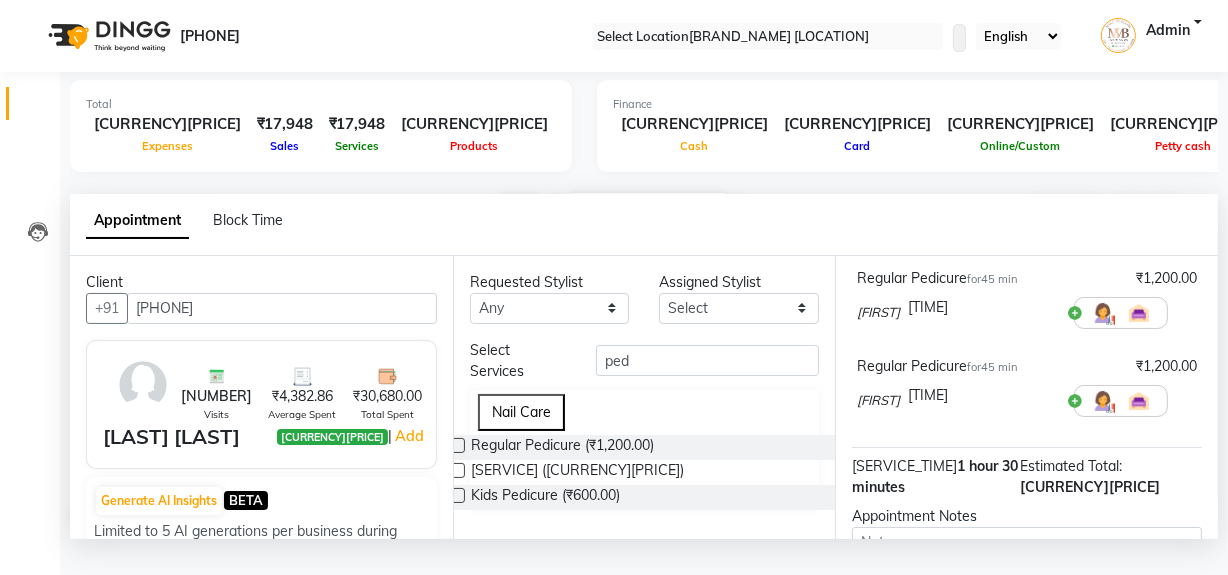 scroll, scrollTop: 143, scrollLeft: 0, axis: vertical 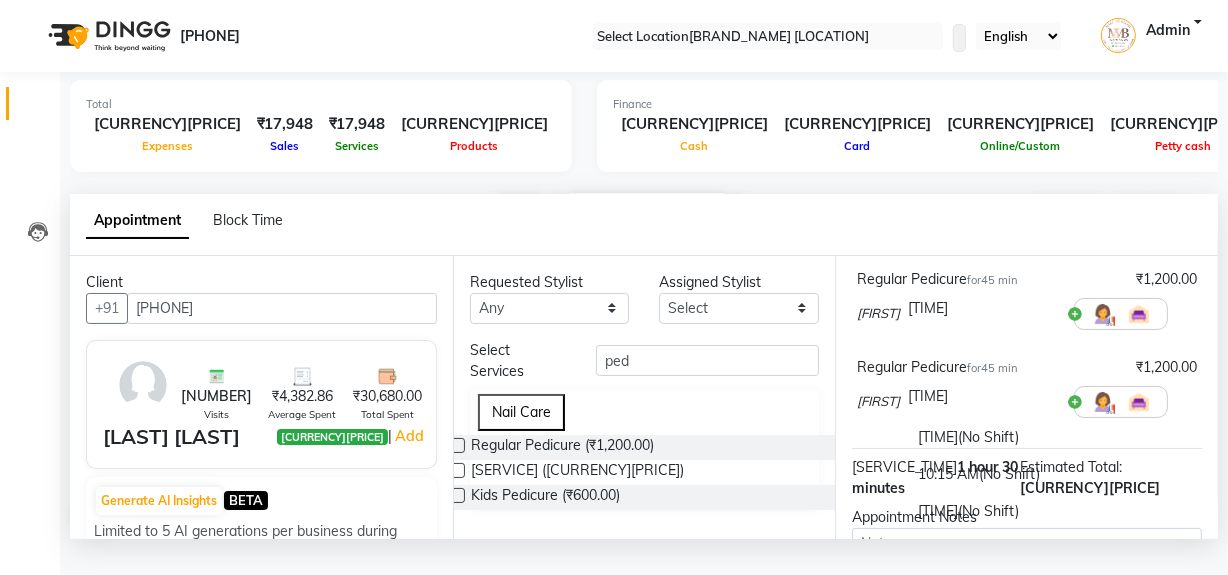 click on "× [TIME]" at bounding box center (983, 402) 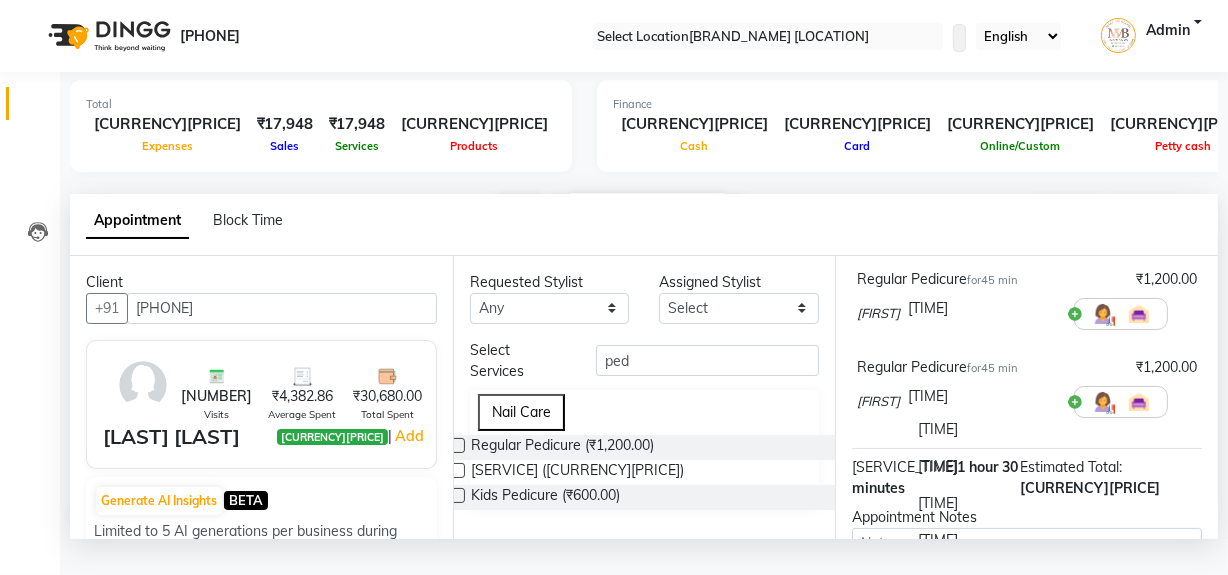 scroll, scrollTop: 749, scrollLeft: 0, axis: vertical 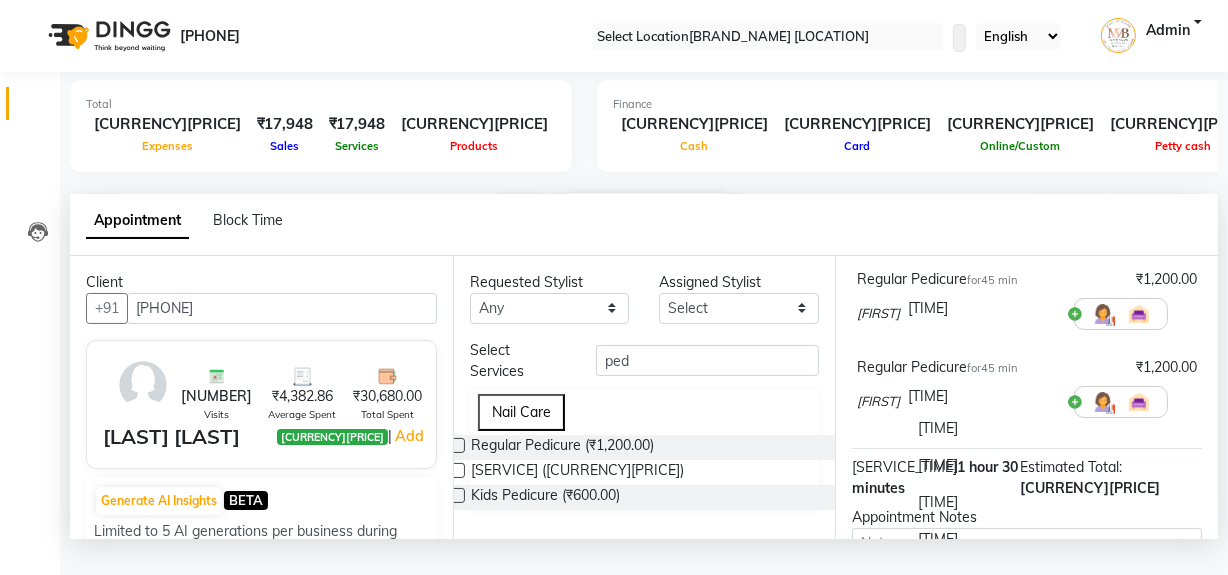 click on "[TIME]" at bounding box center (983, 428) 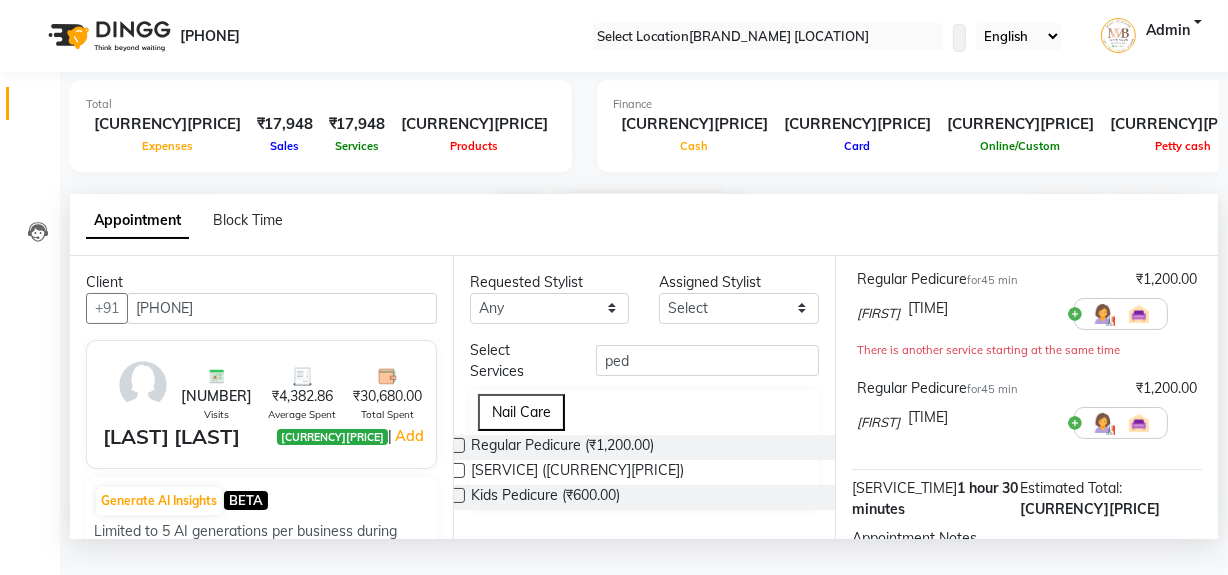 scroll, scrollTop: 379, scrollLeft: 0, axis: vertical 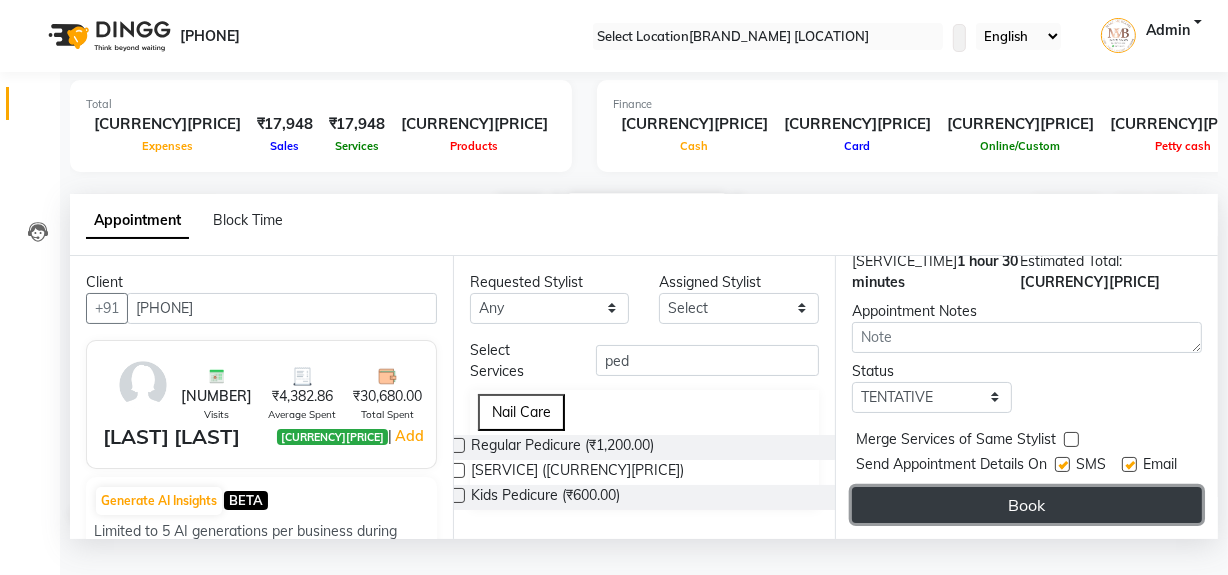 click on "Book" at bounding box center (1027, 505) 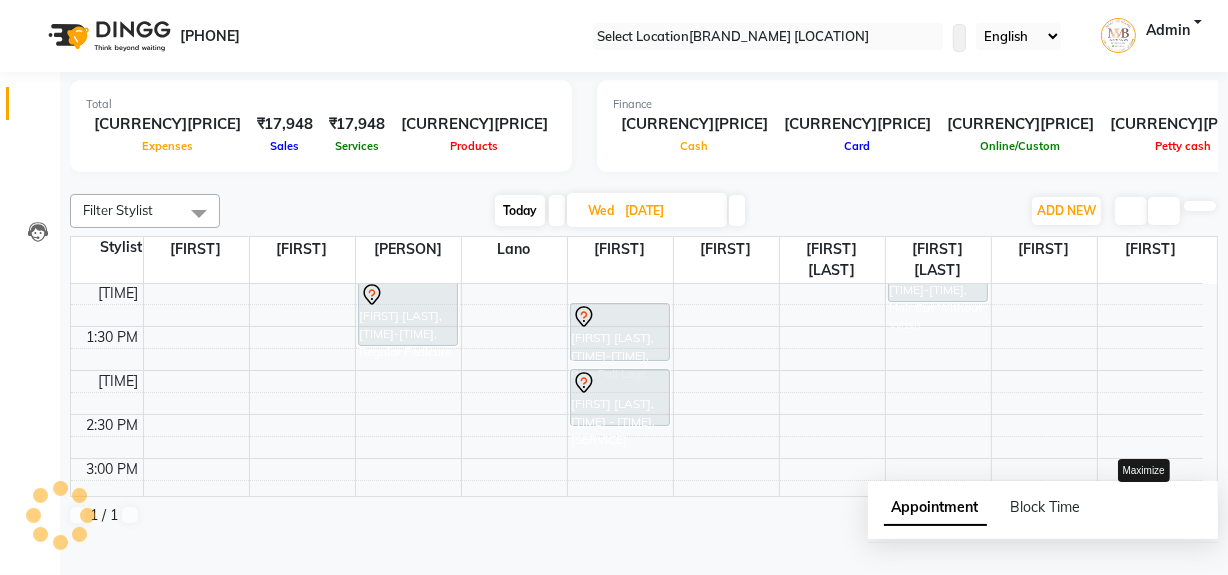 scroll, scrollTop: 0, scrollLeft: 0, axis: both 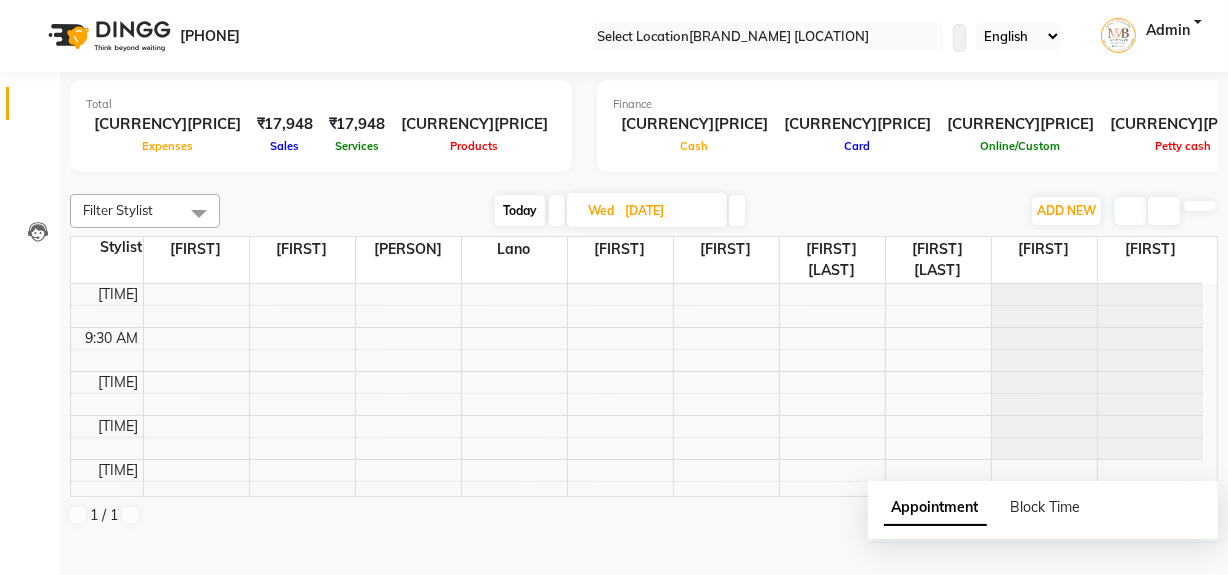 click on "Today" at bounding box center (520, 210) 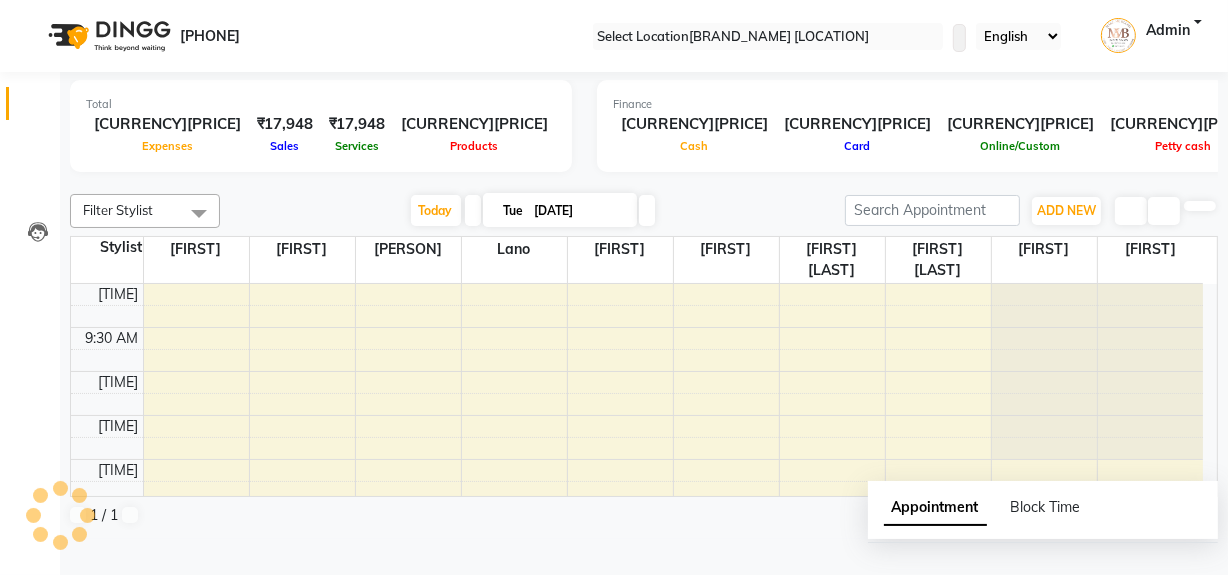 scroll, scrollTop: 790, scrollLeft: 0, axis: vertical 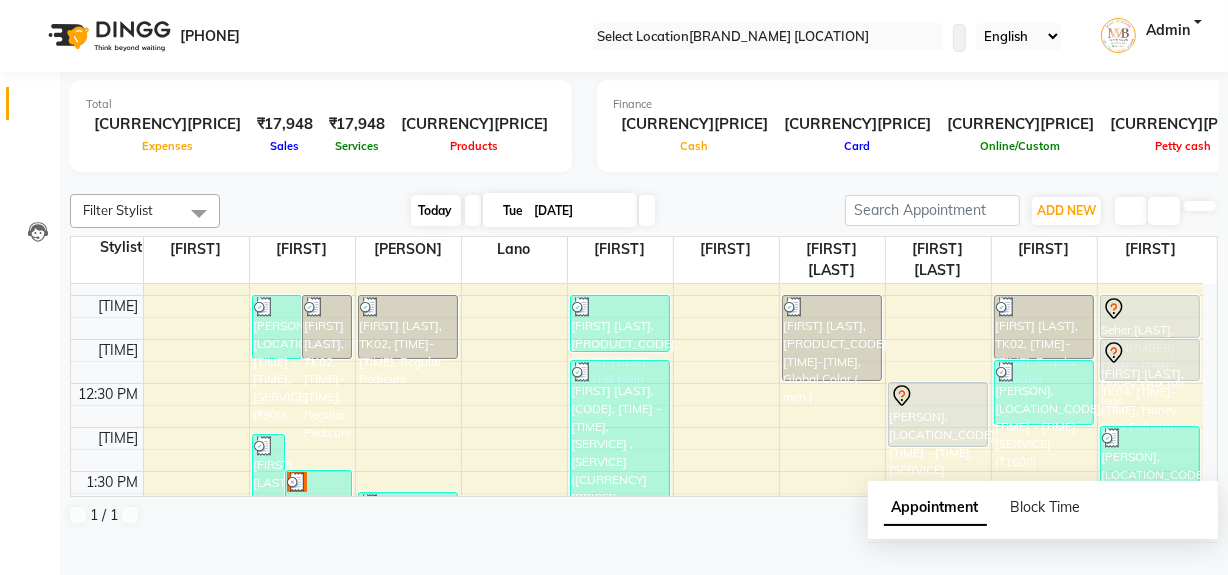 click on "Today" at bounding box center (436, 210) 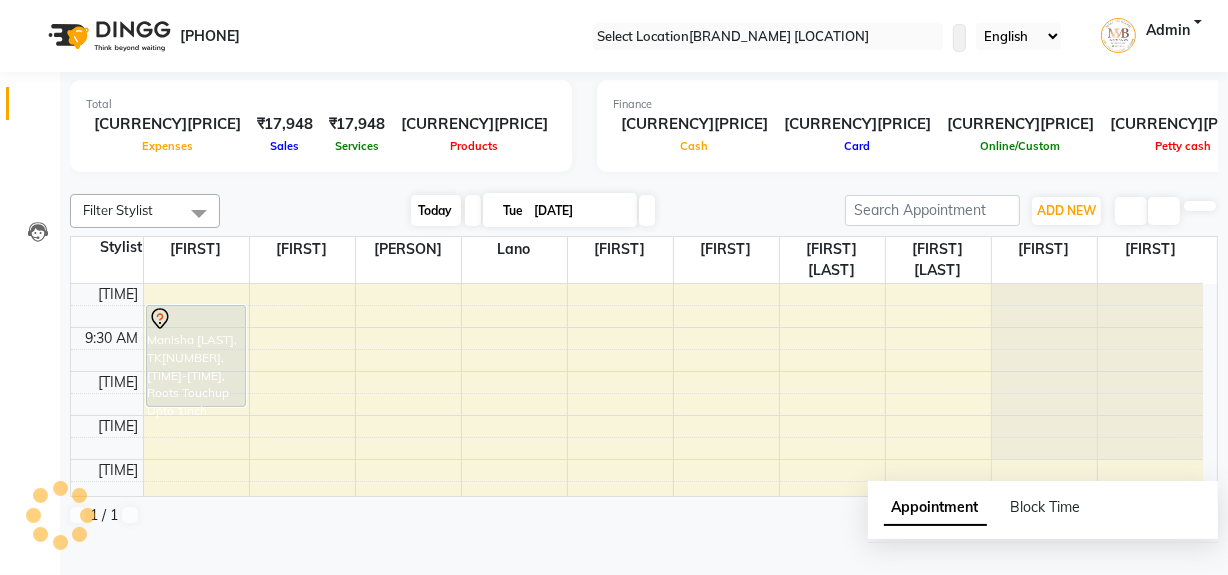 scroll, scrollTop: 790, scrollLeft: 0, axis: vertical 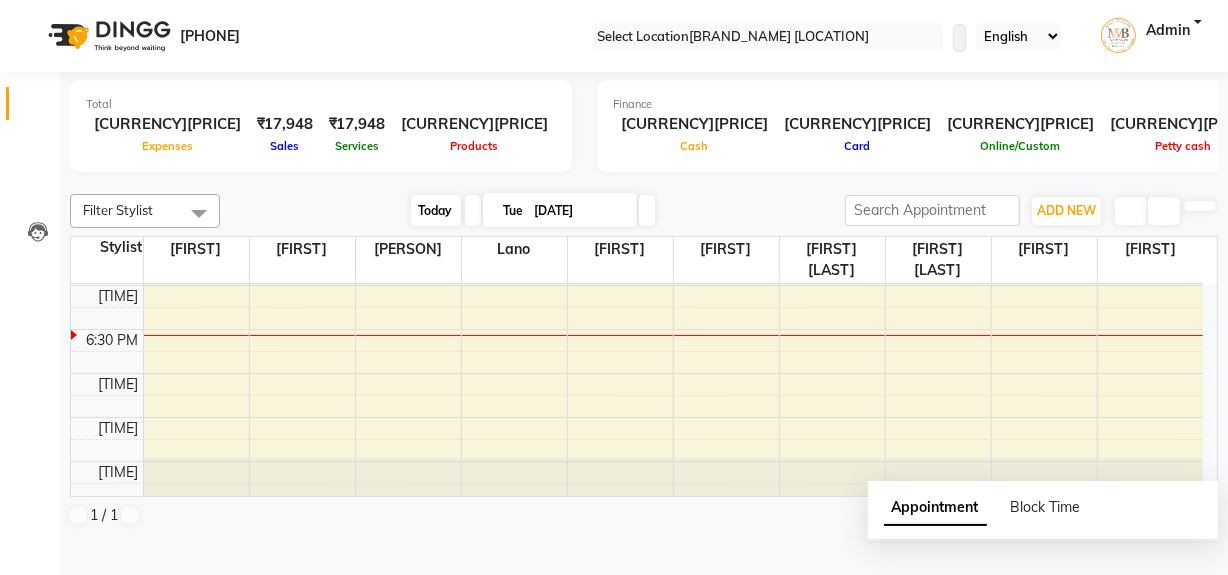 click on "Today" at bounding box center (436, 210) 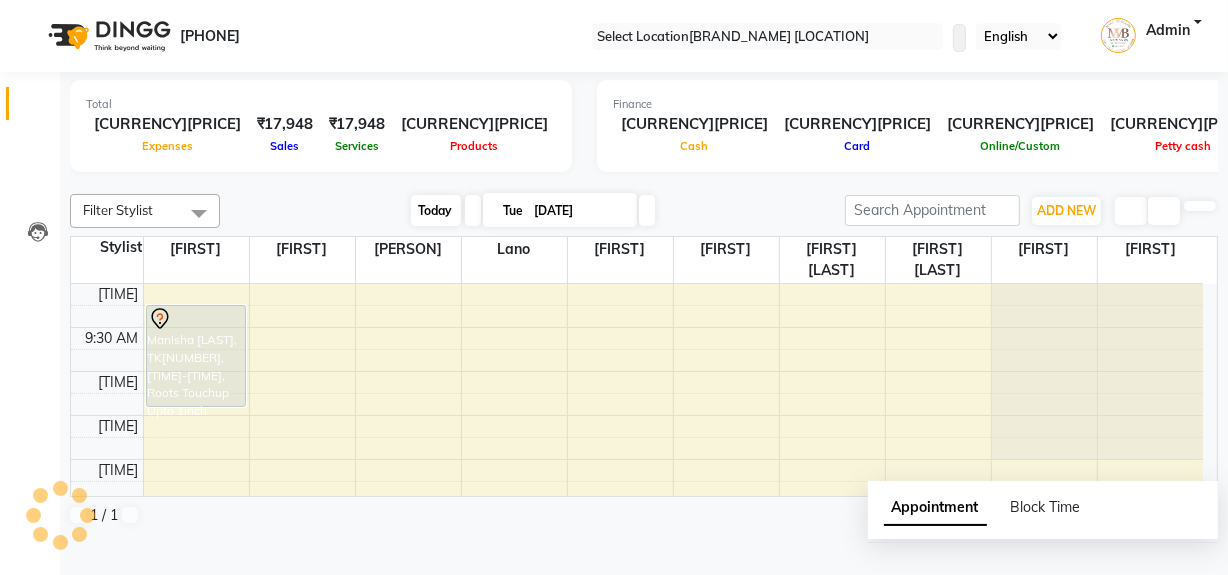 scroll, scrollTop: 790, scrollLeft: 0, axis: vertical 